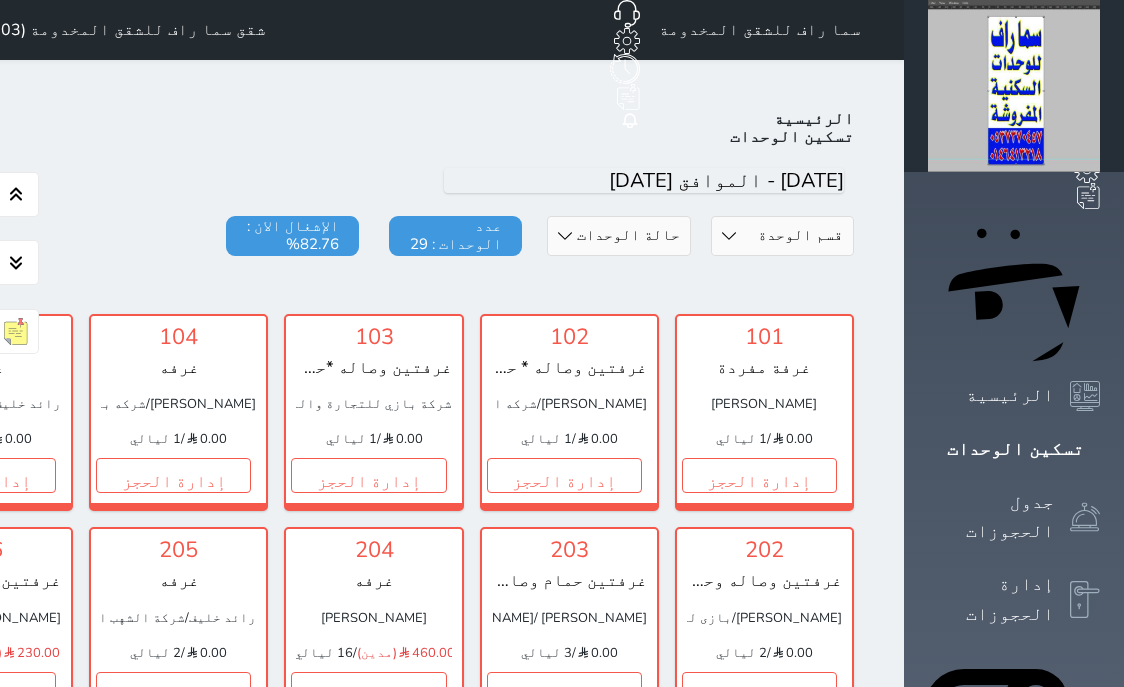 scroll, scrollTop: 460, scrollLeft: 0, axis: vertical 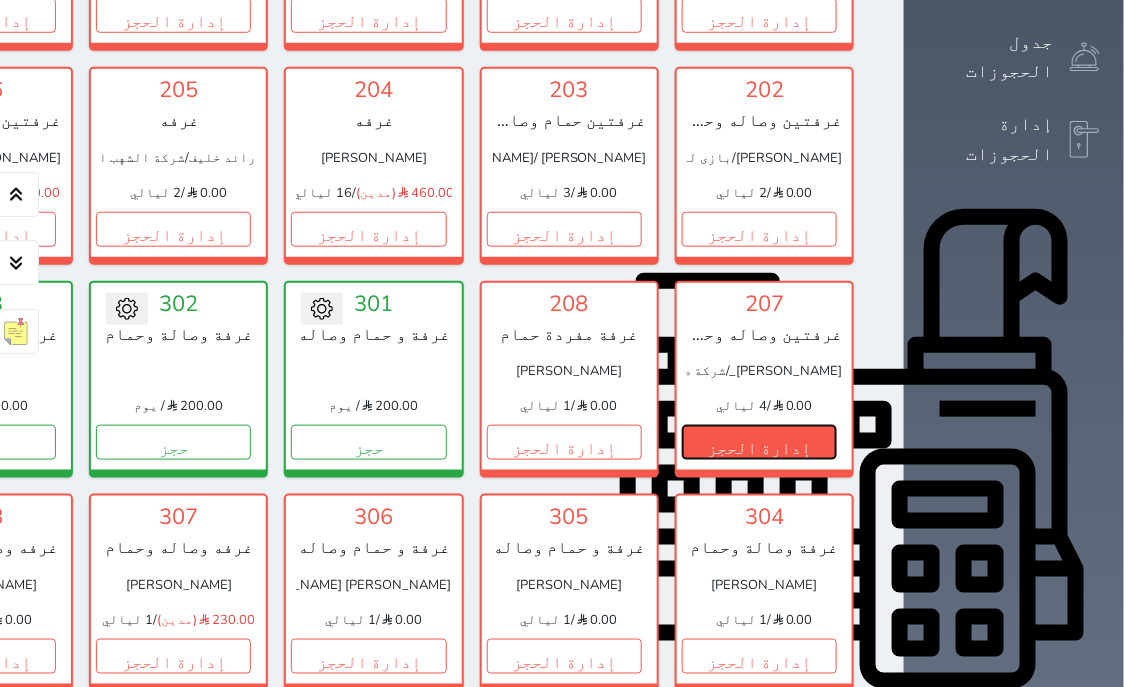 click on "إدارة الحجز" at bounding box center (759, 442) 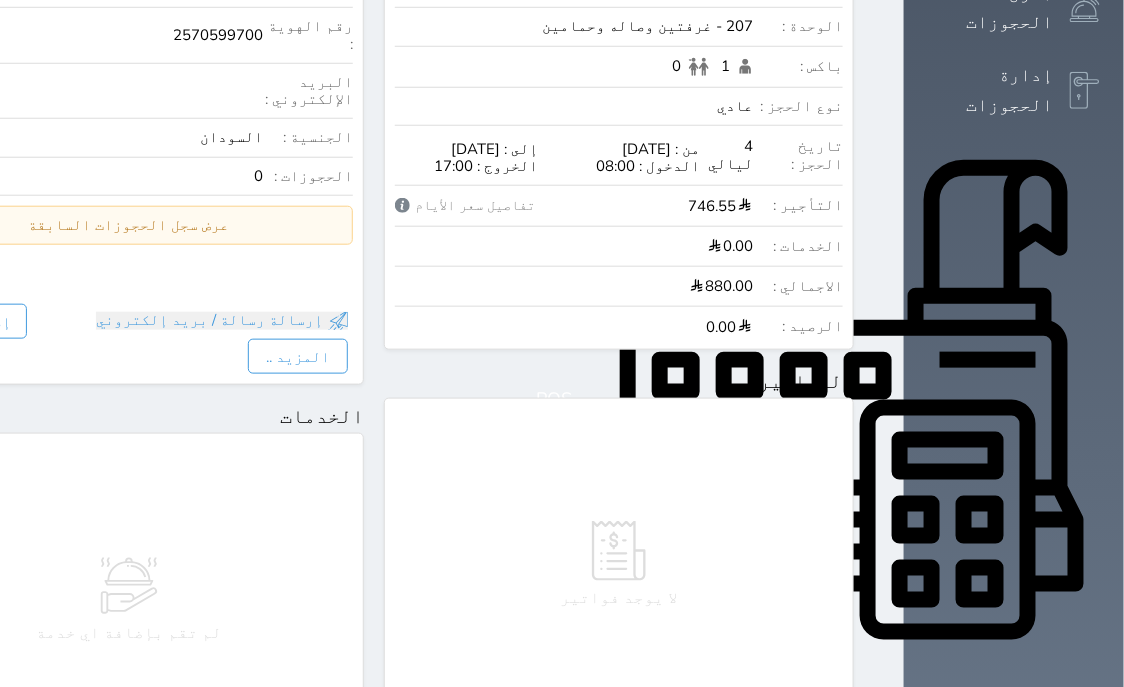 scroll, scrollTop: 0, scrollLeft: 0, axis: both 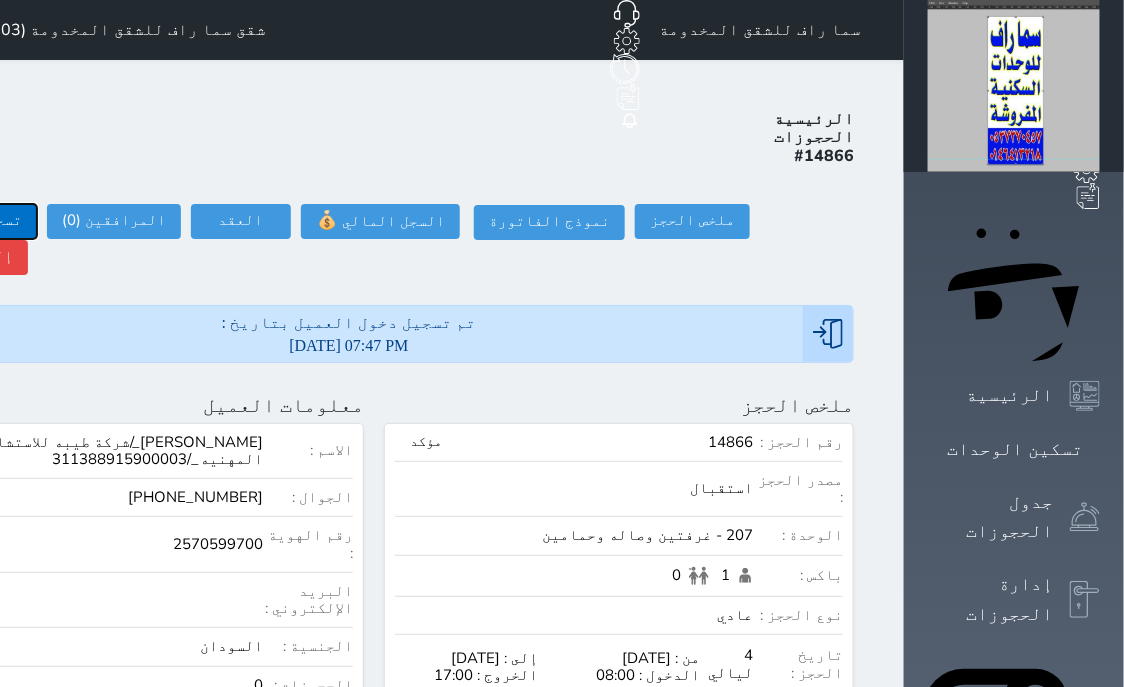 click on "تسجيل مغادرة" at bounding box center [-30, 221] 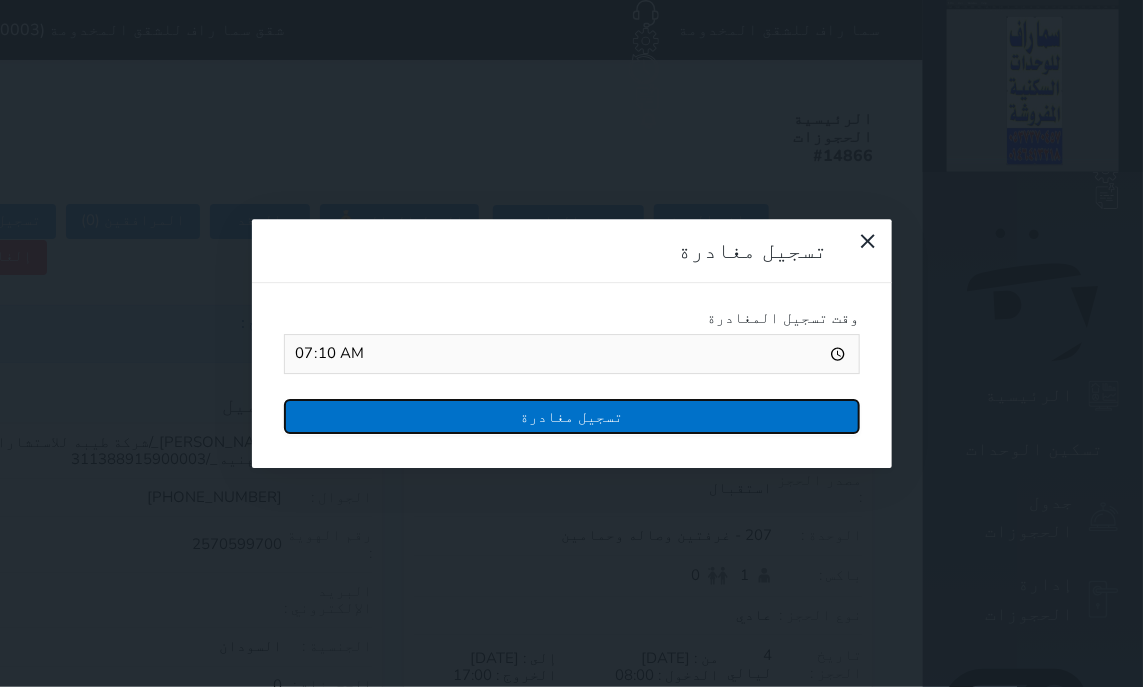 click on "تسجيل مغادرة" at bounding box center [572, 416] 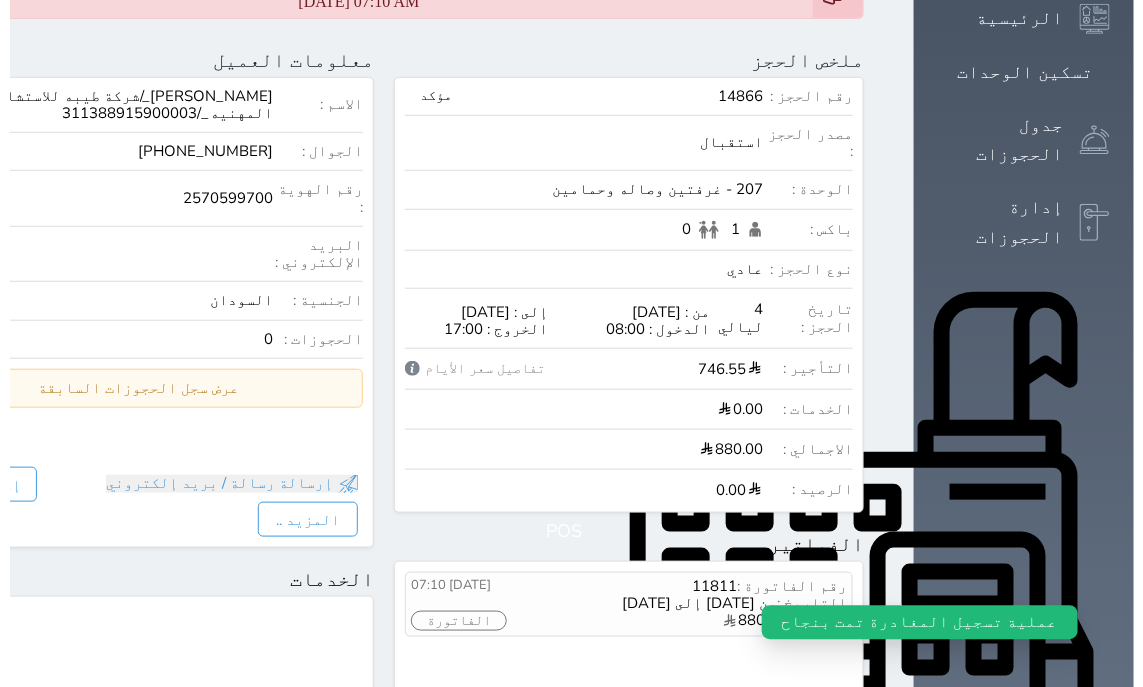 scroll, scrollTop: 381, scrollLeft: 0, axis: vertical 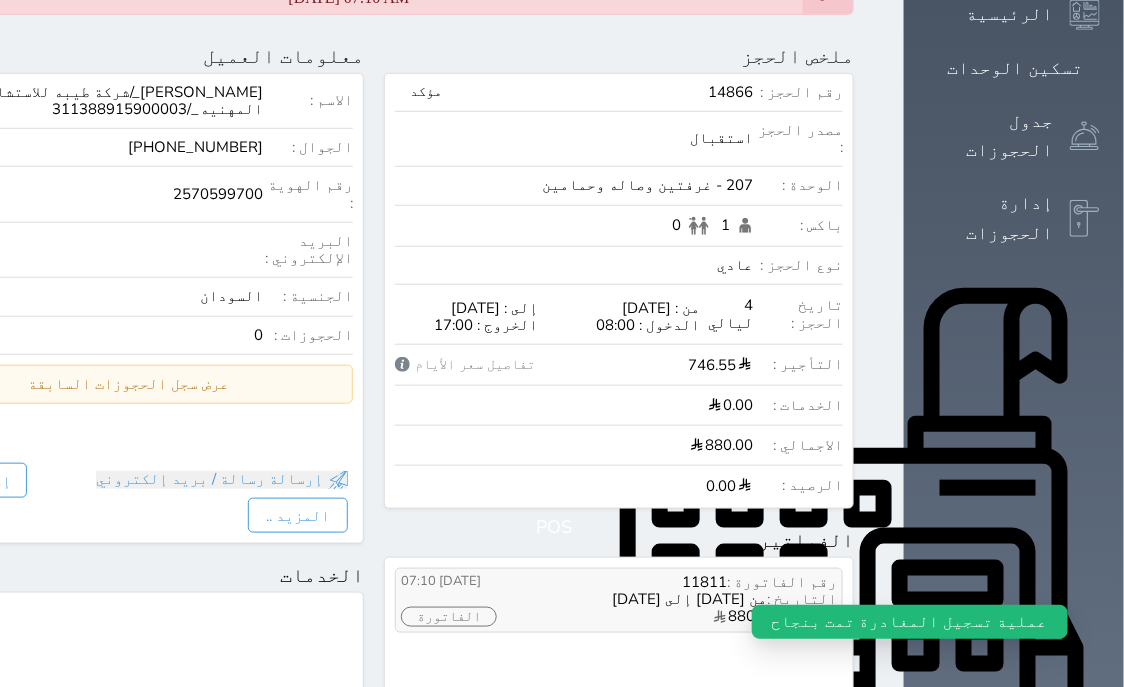 click on "الفاتورة" at bounding box center (449, 617) 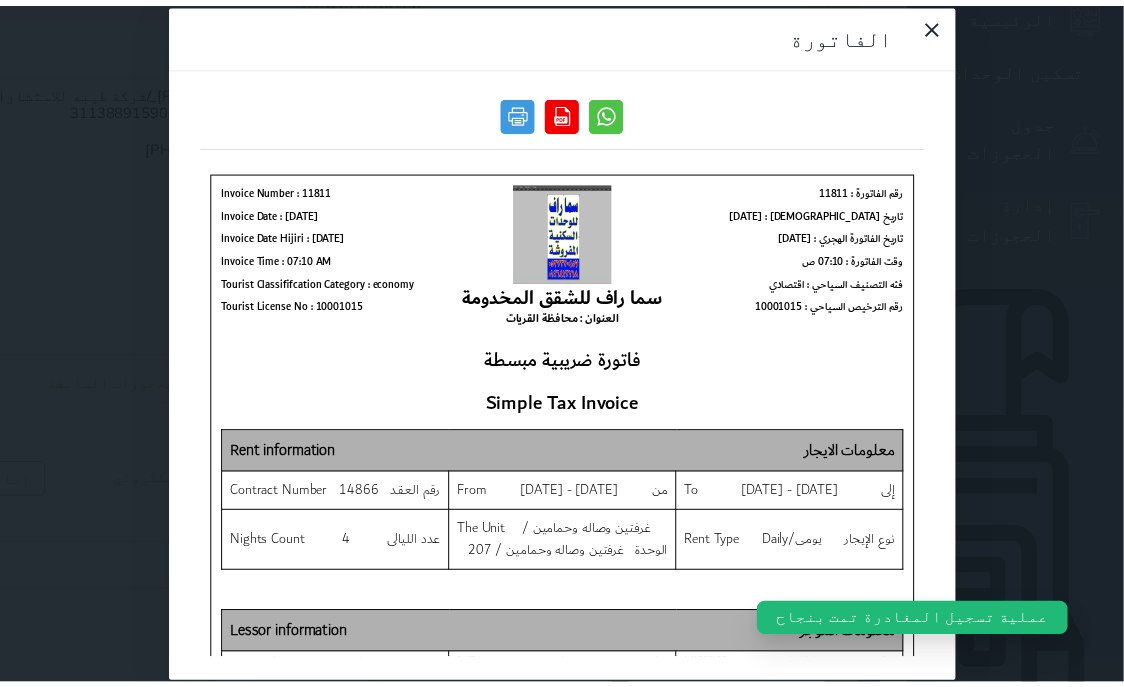 scroll, scrollTop: 0, scrollLeft: 0, axis: both 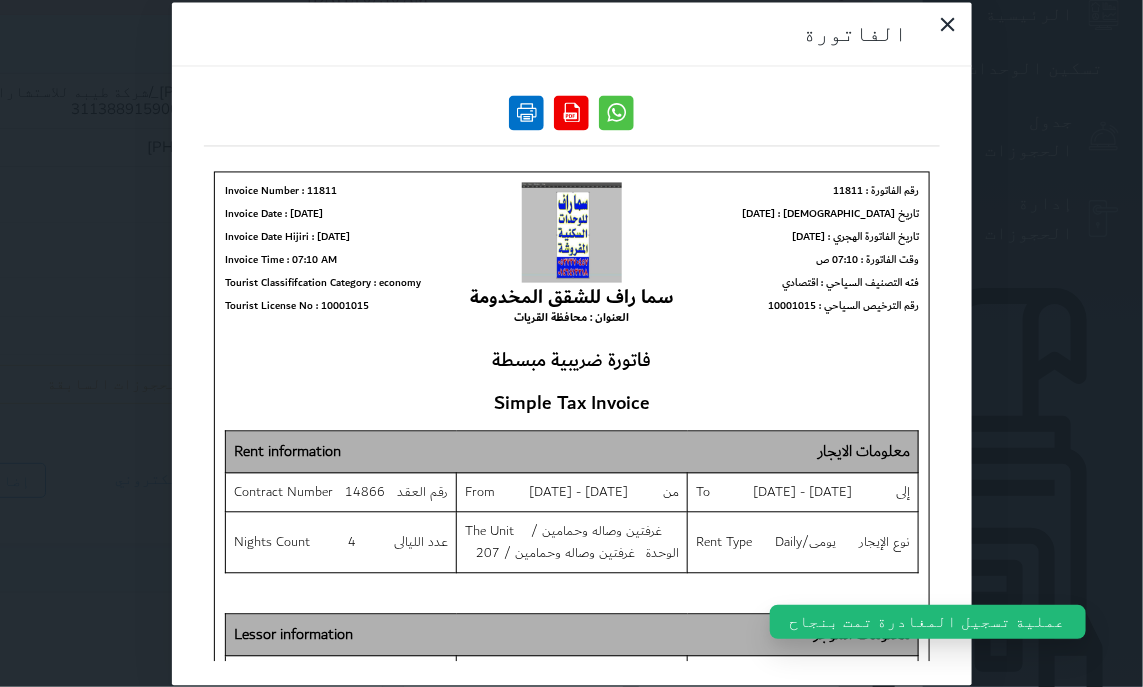 click at bounding box center (526, 112) 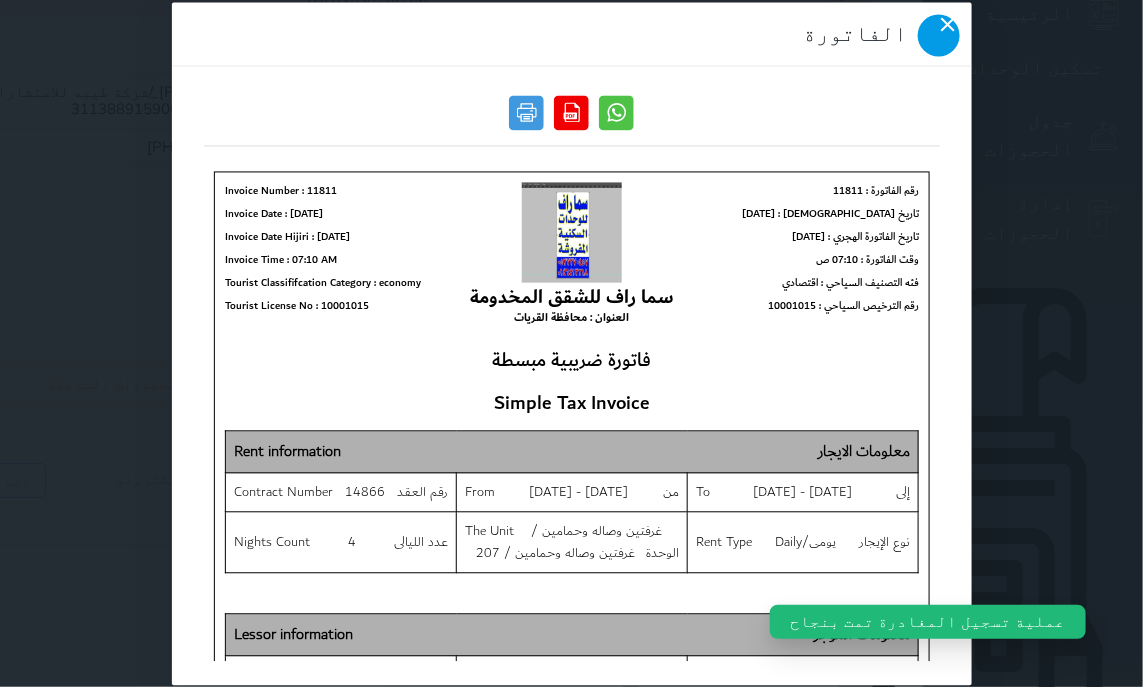 click at bounding box center (939, 35) 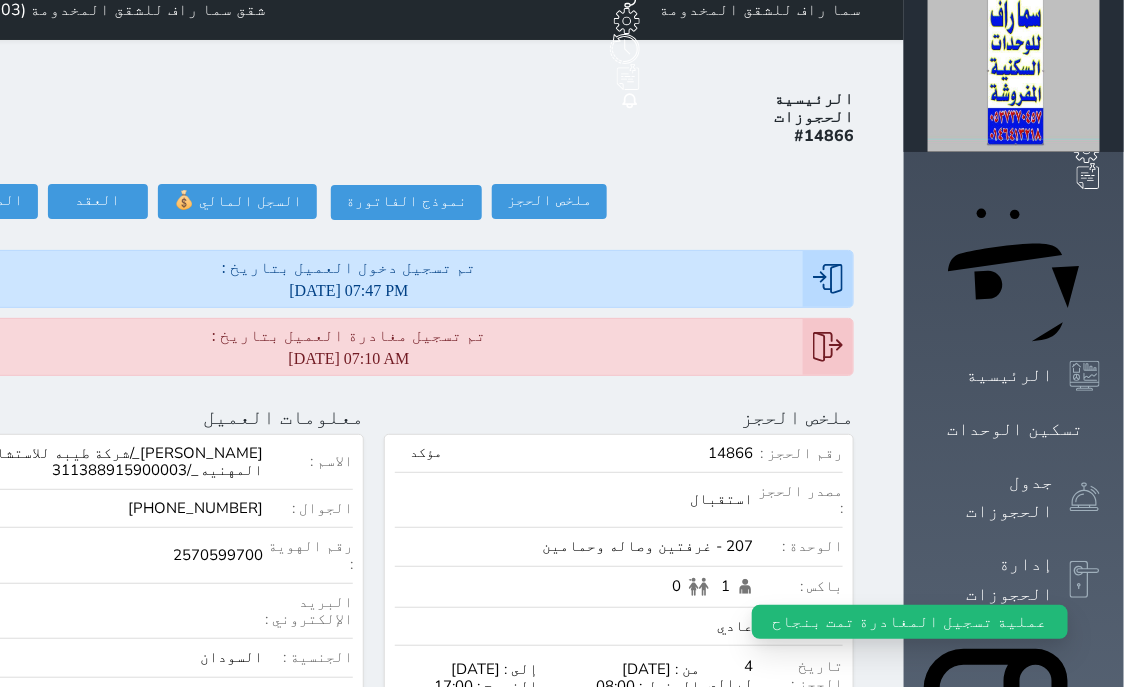 scroll, scrollTop: 0, scrollLeft: 0, axis: both 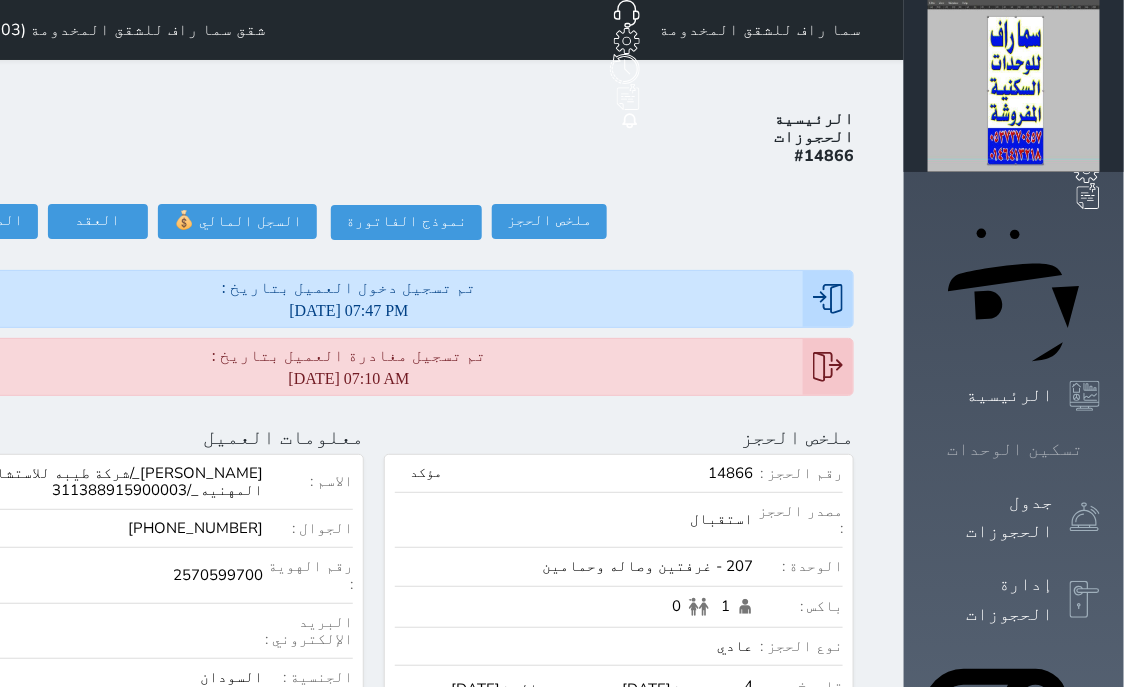 click on "تسكين الوحدات" at bounding box center (1015, 449) 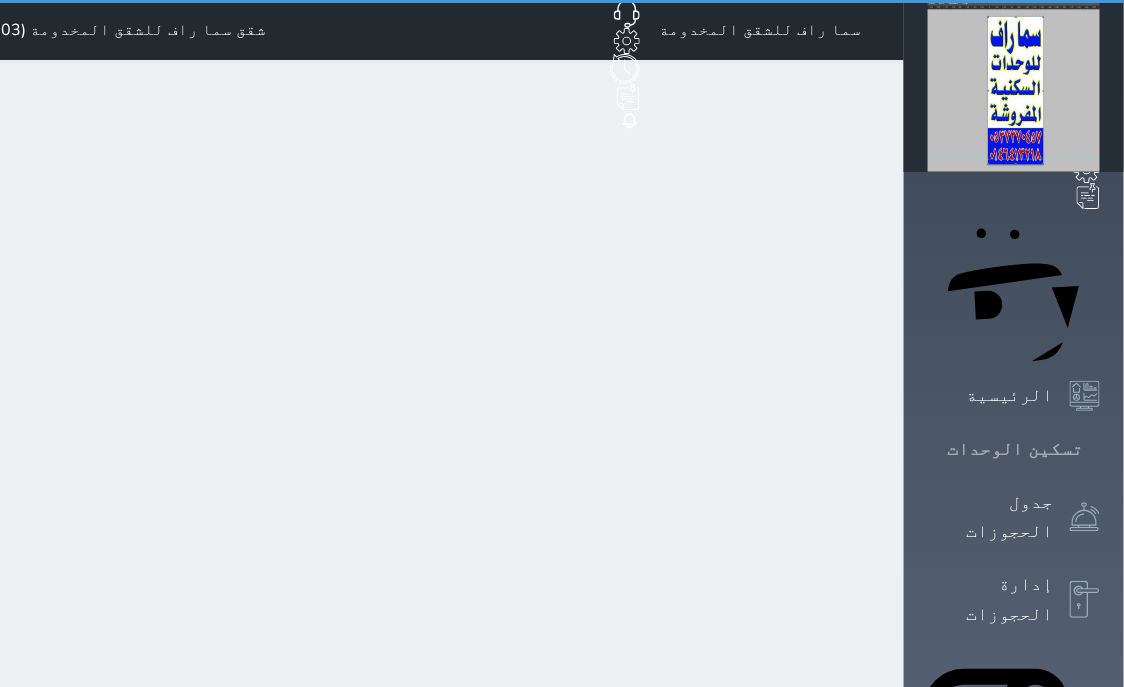 click on "تسكين الوحدات" at bounding box center (1015, 449) 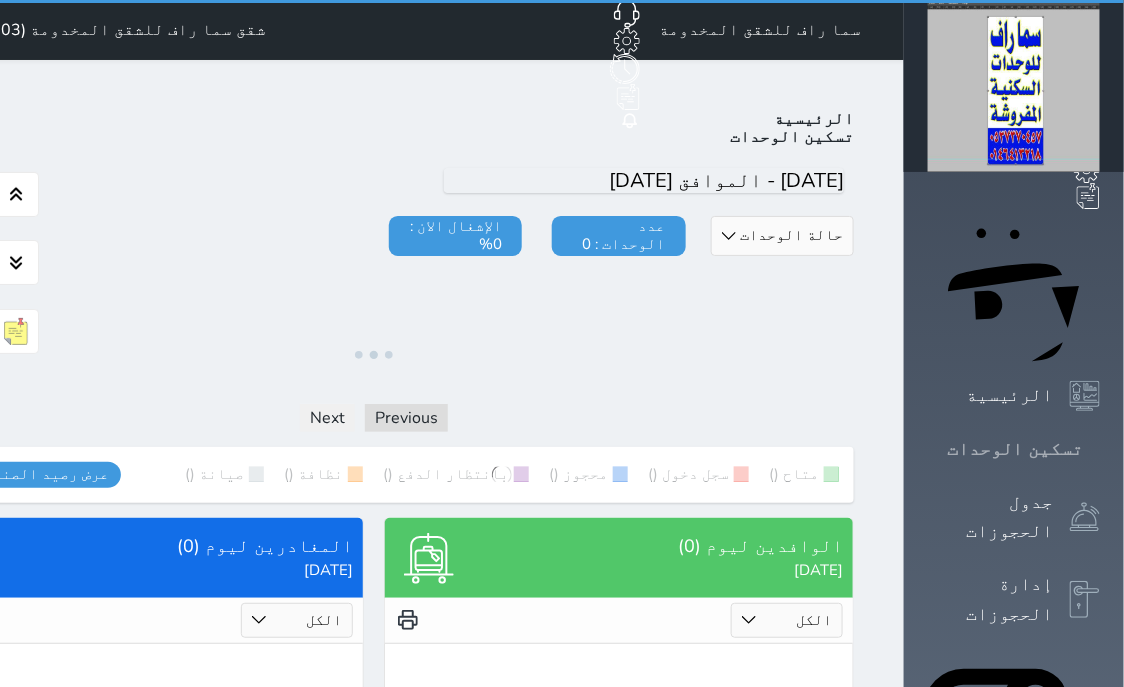 click on "تسكين الوحدات" at bounding box center [1015, 449] 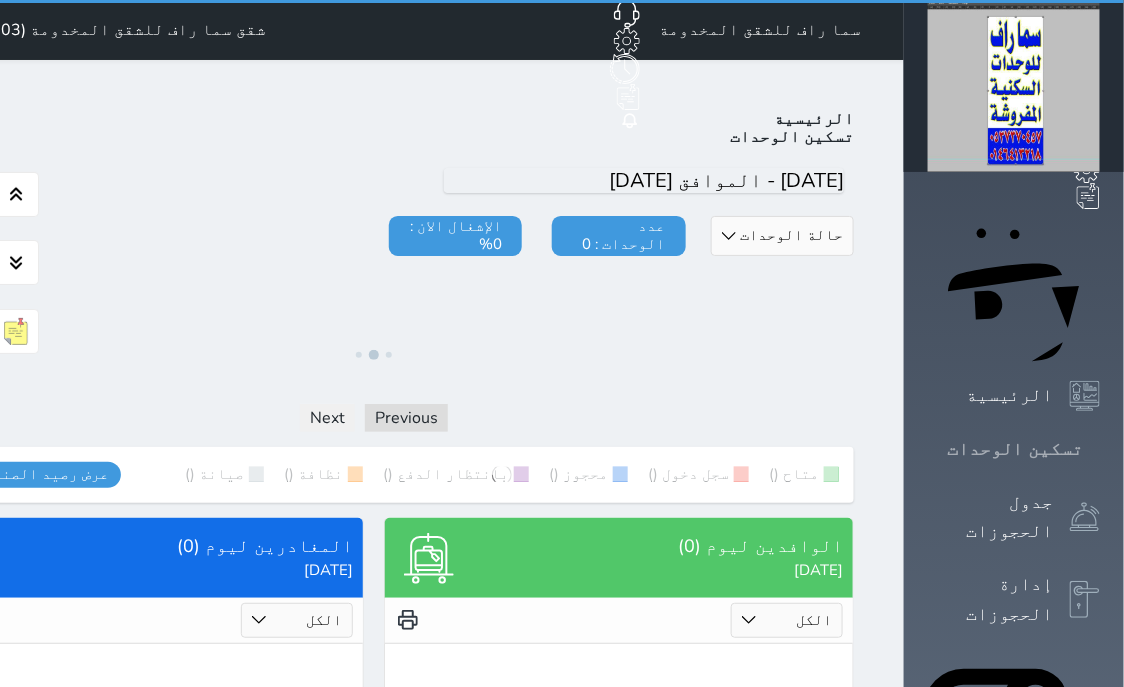 click on "تسكين الوحدات" at bounding box center (1015, 449) 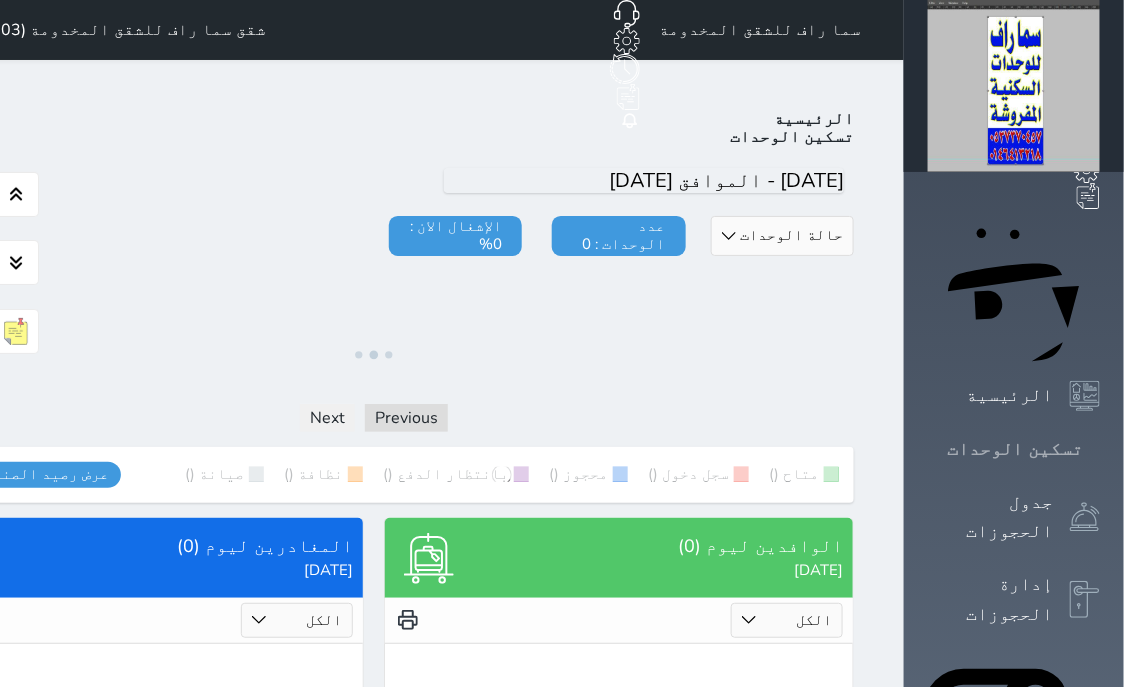 click on "تسكين الوحدات" at bounding box center [1015, 449] 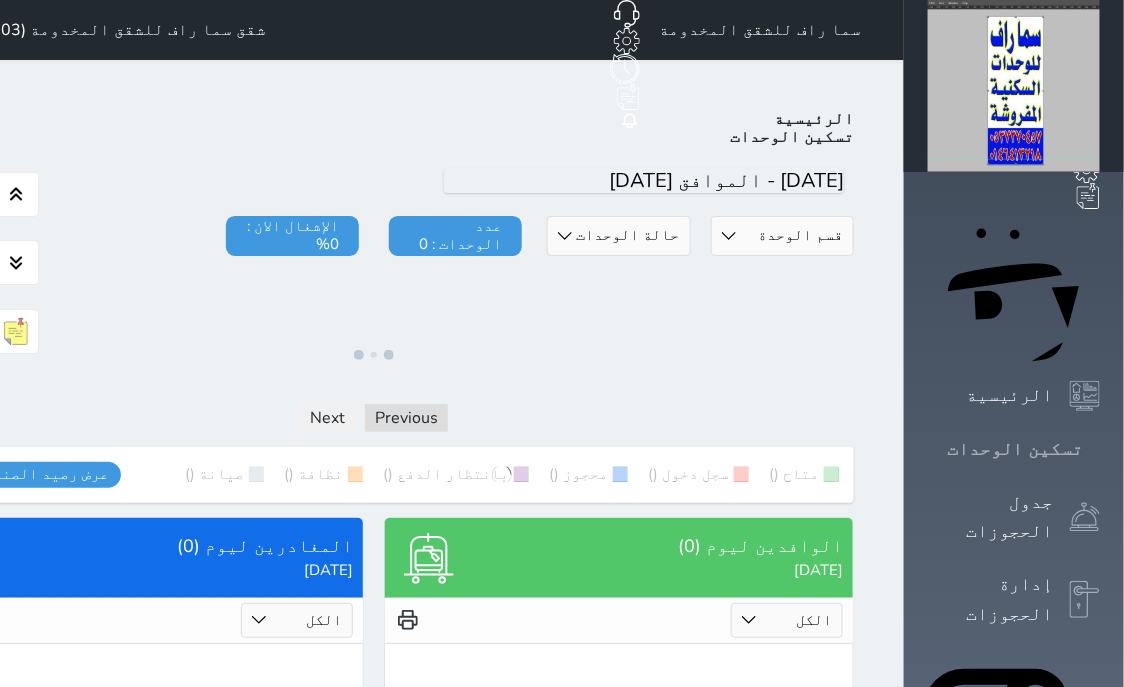 click on "تسكين الوحدات" at bounding box center [1015, 449] 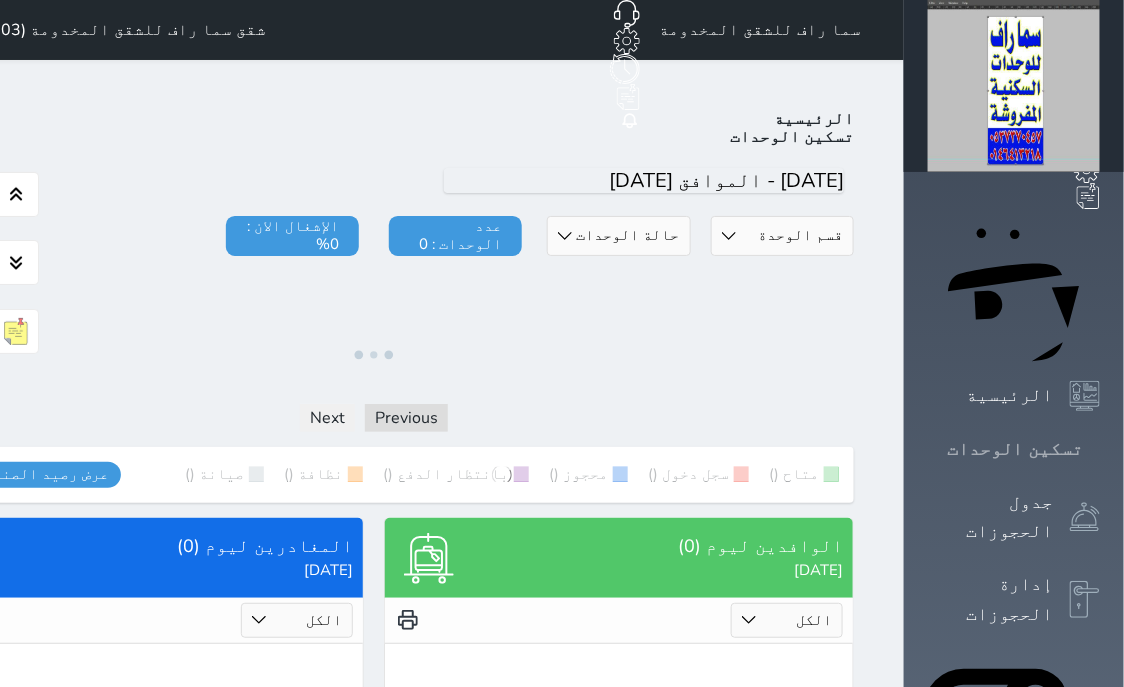 click on "تسكين الوحدات" at bounding box center (1015, 449) 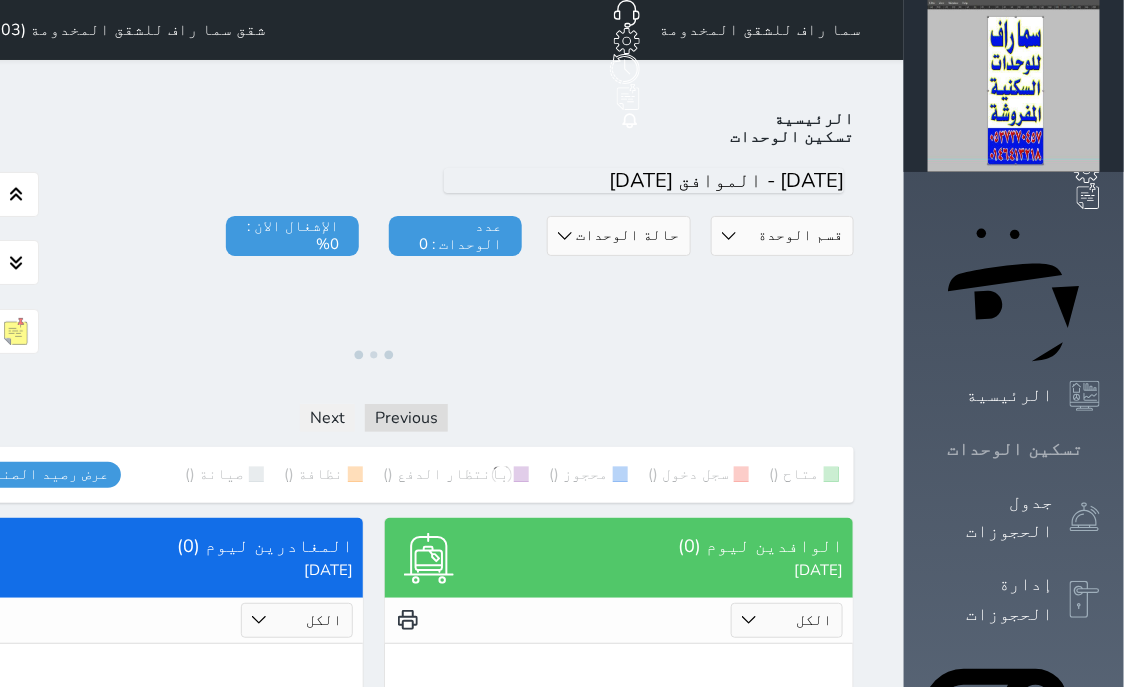 click on "تسكين الوحدات" at bounding box center [1015, 449] 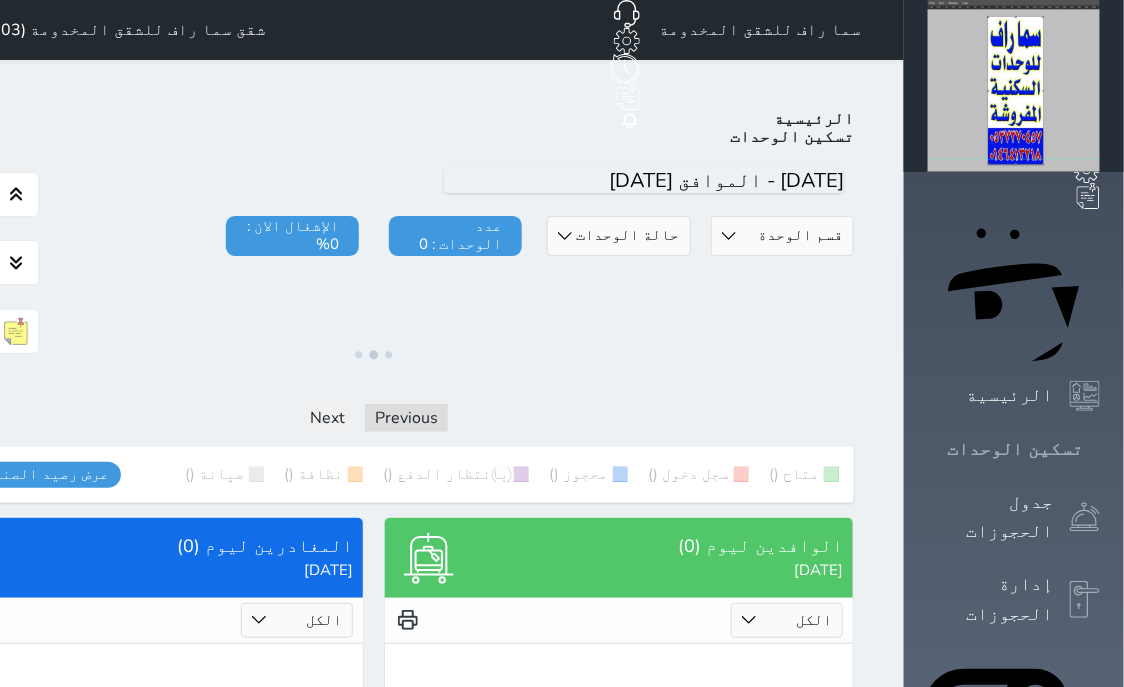 click on "تسكين الوحدات" at bounding box center (1015, 449) 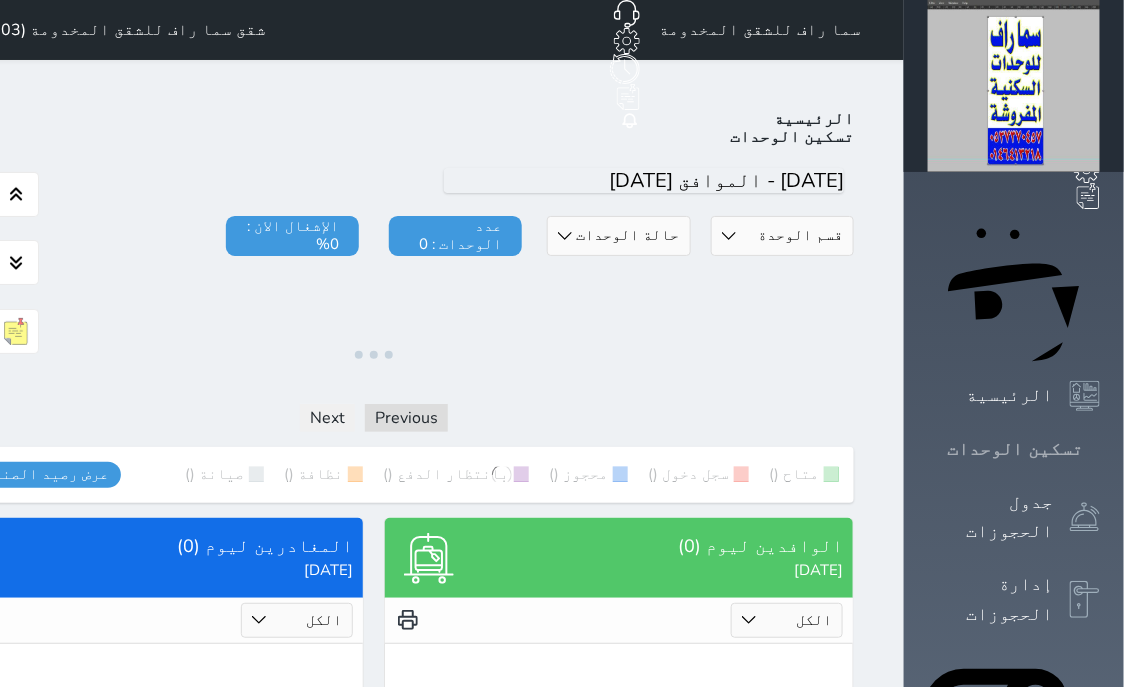 click on "تسكين الوحدات" at bounding box center [1015, 449] 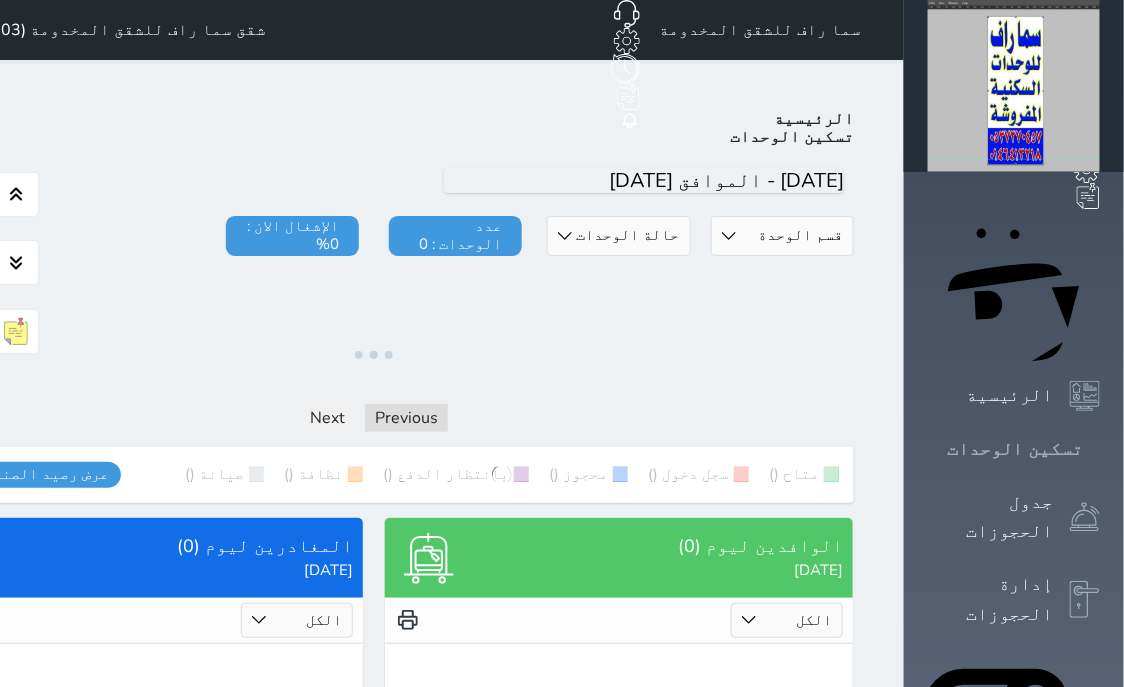 click on "تسكين الوحدات" at bounding box center (1015, 449) 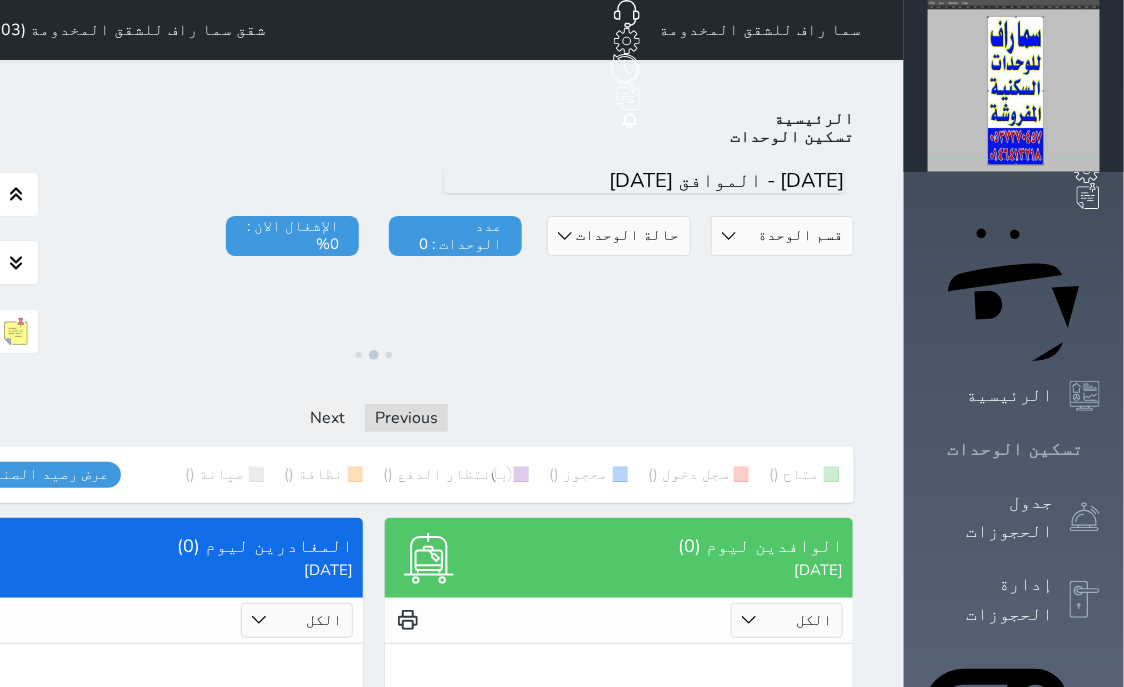 click on "تسكين الوحدات" at bounding box center [1015, 449] 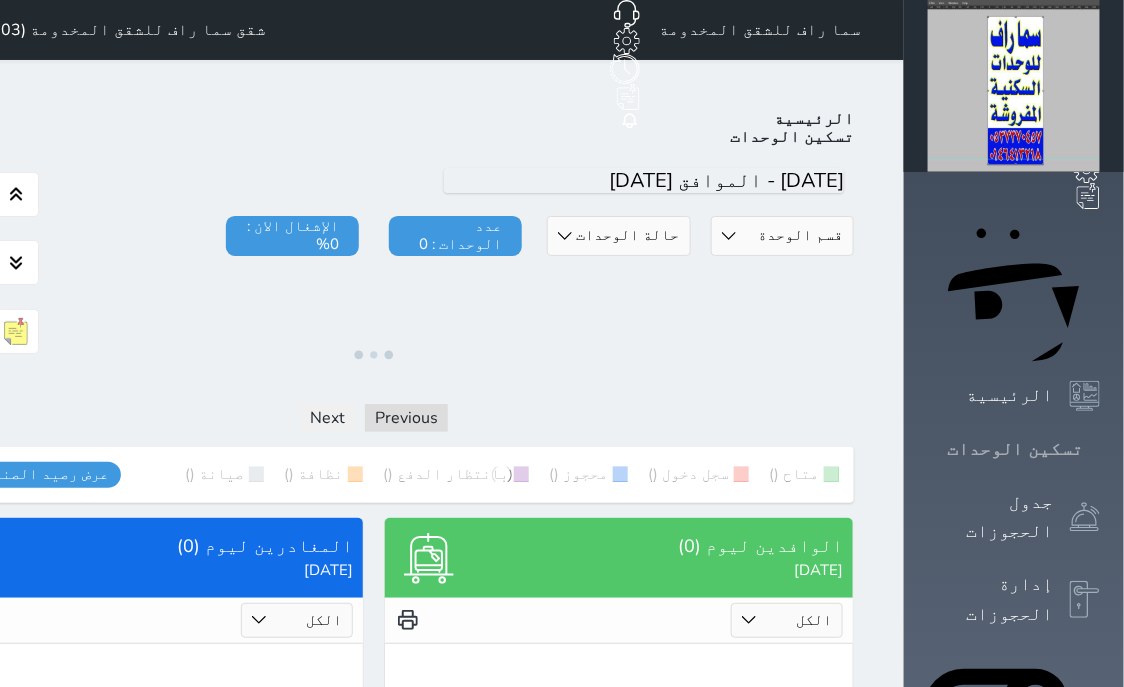 click on "تسكين الوحدات" at bounding box center (1015, 449) 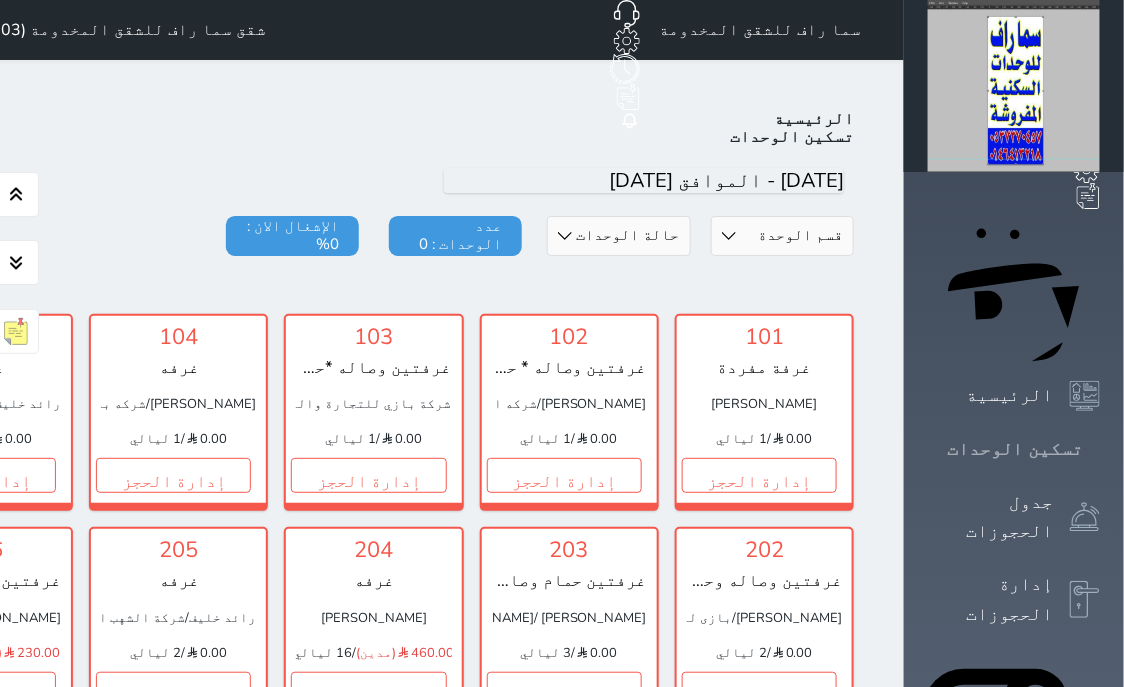 click on "تسكين الوحدات" at bounding box center [1015, 449] 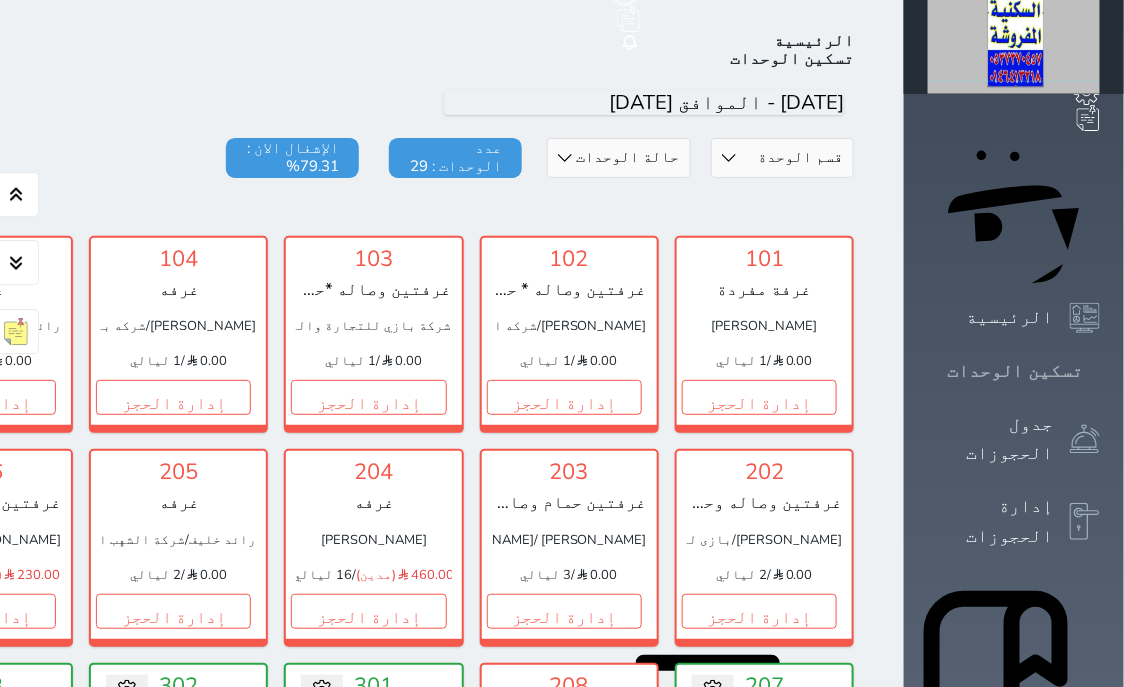 click on "جدول الحجوزات" at bounding box center [991, 439] 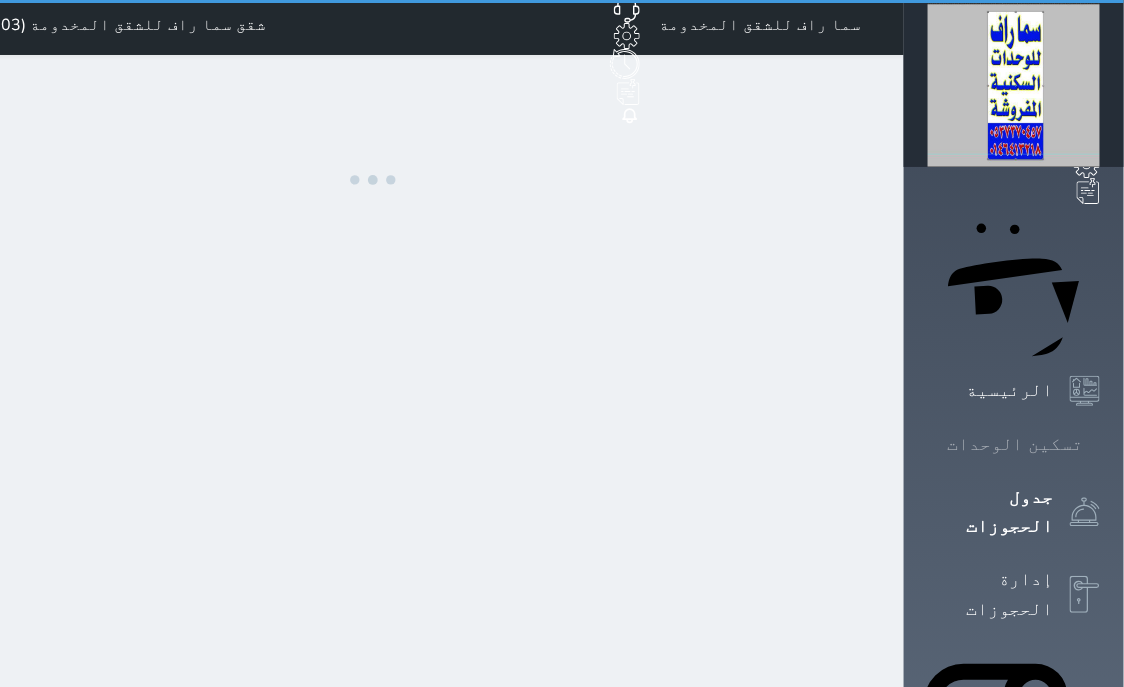scroll, scrollTop: 0, scrollLeft: 0, axis: both 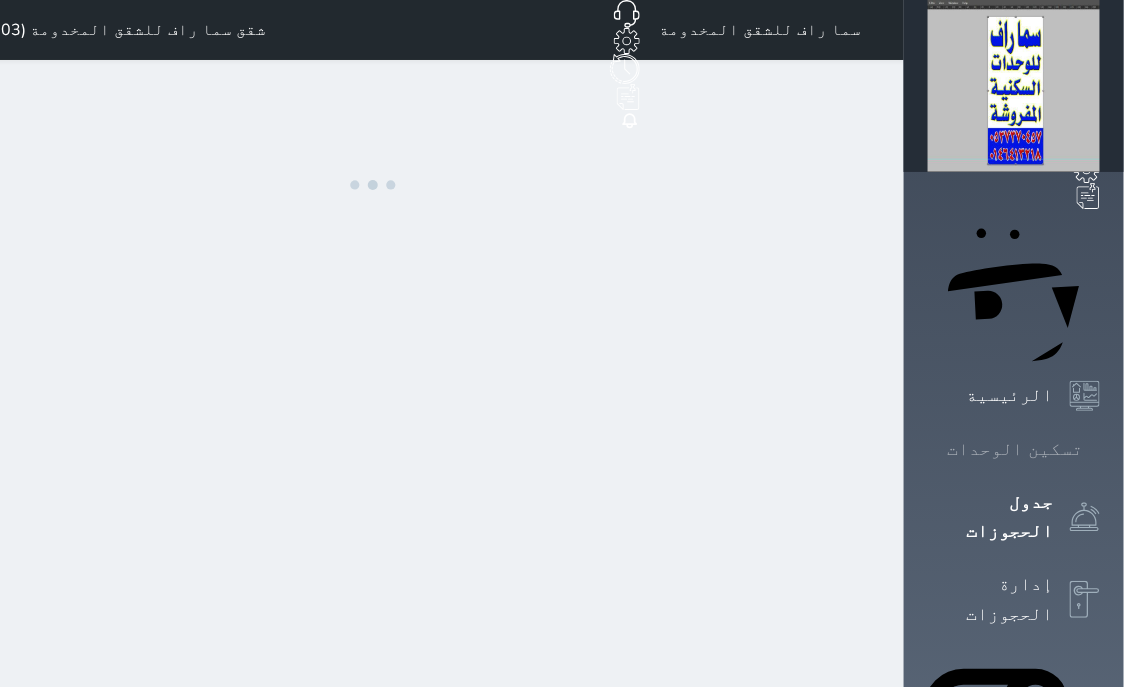 click on "تسكين الوحدات" at bounding box center (1015, 449) 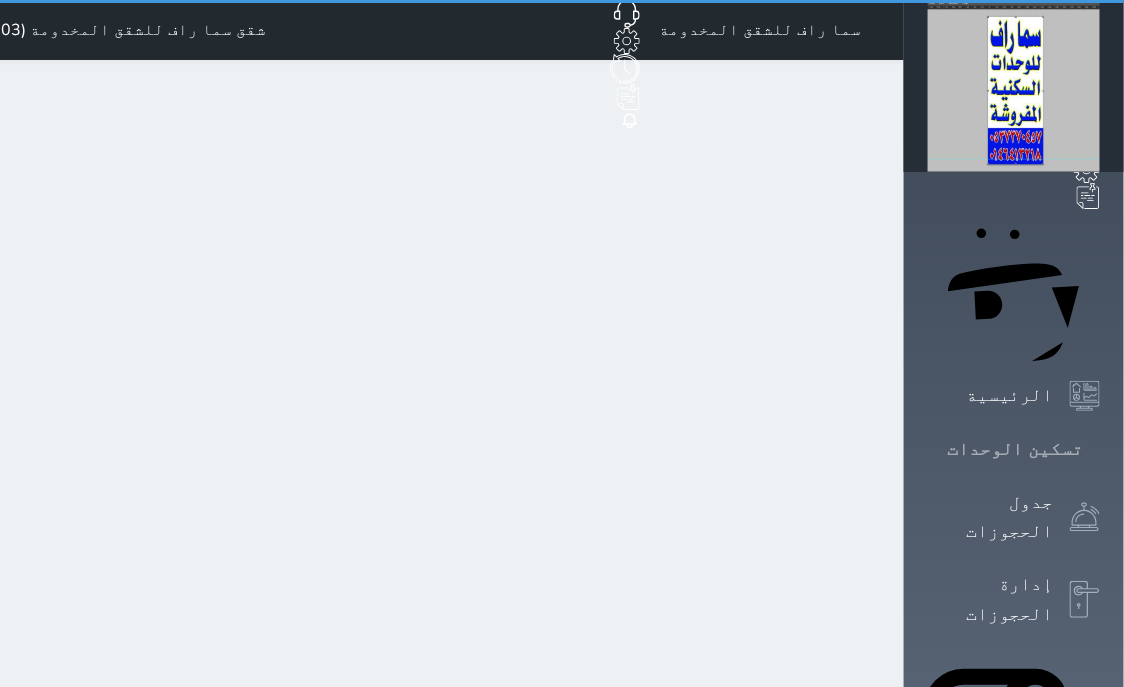 click on "تسكين الوحدات" at bounding box center [1015, 449] 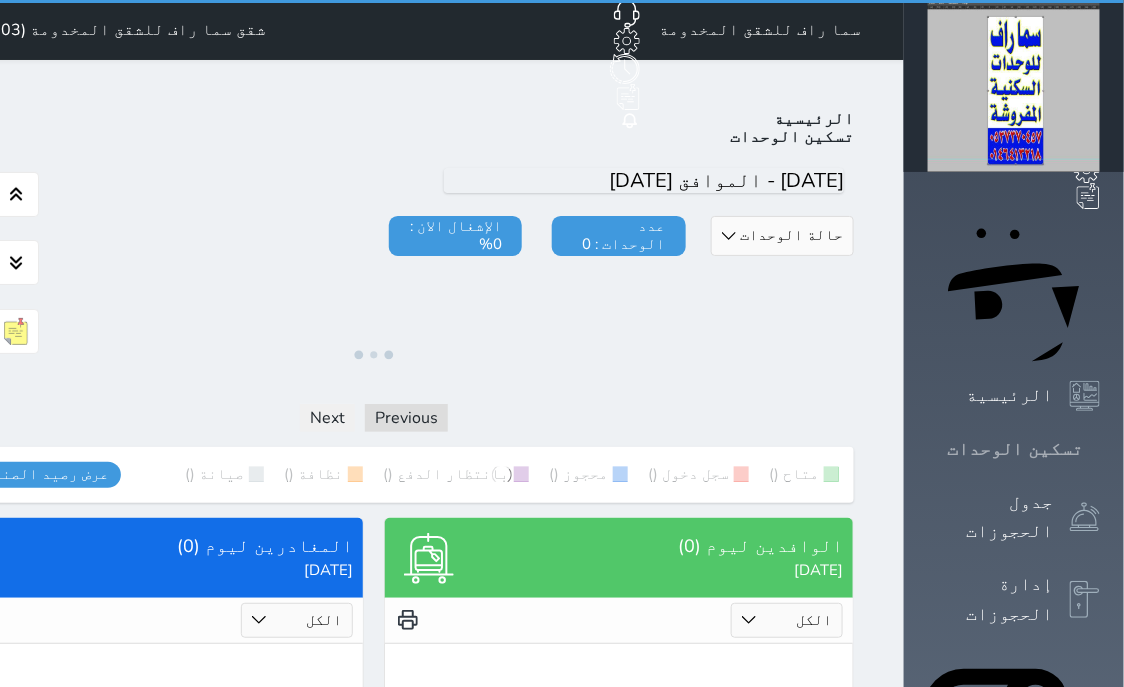 click on "تسكين الوحدات" at bounding box center (1015, 449) 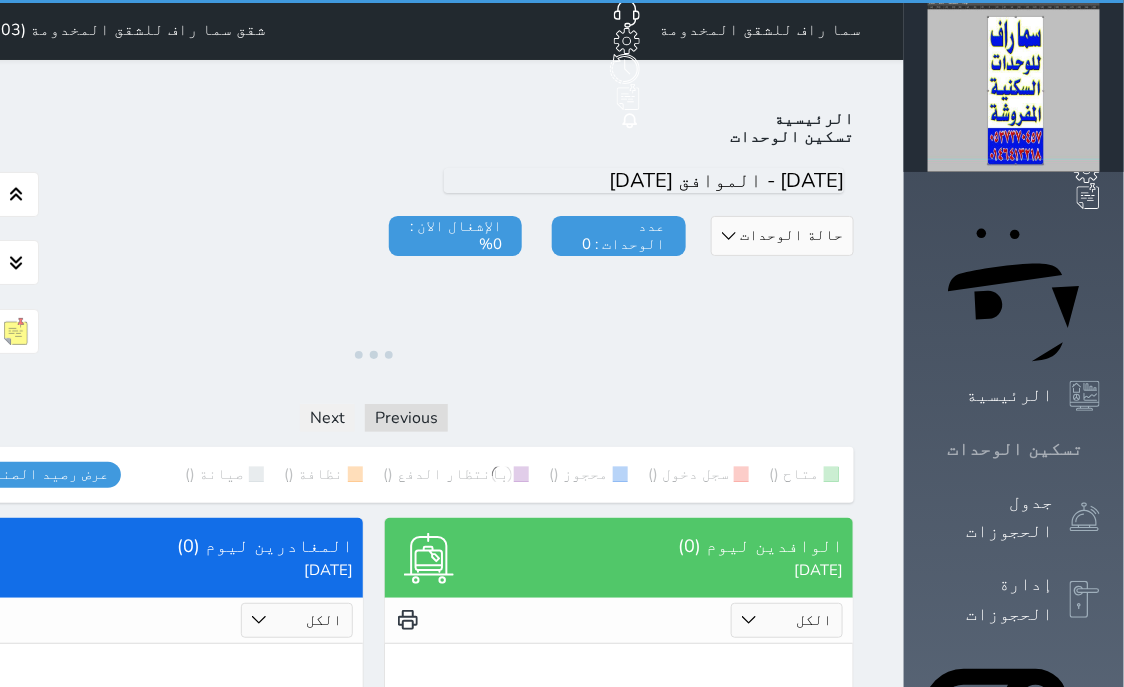 click on "تسكين الوحدات" at bounding box center (1015, 449) 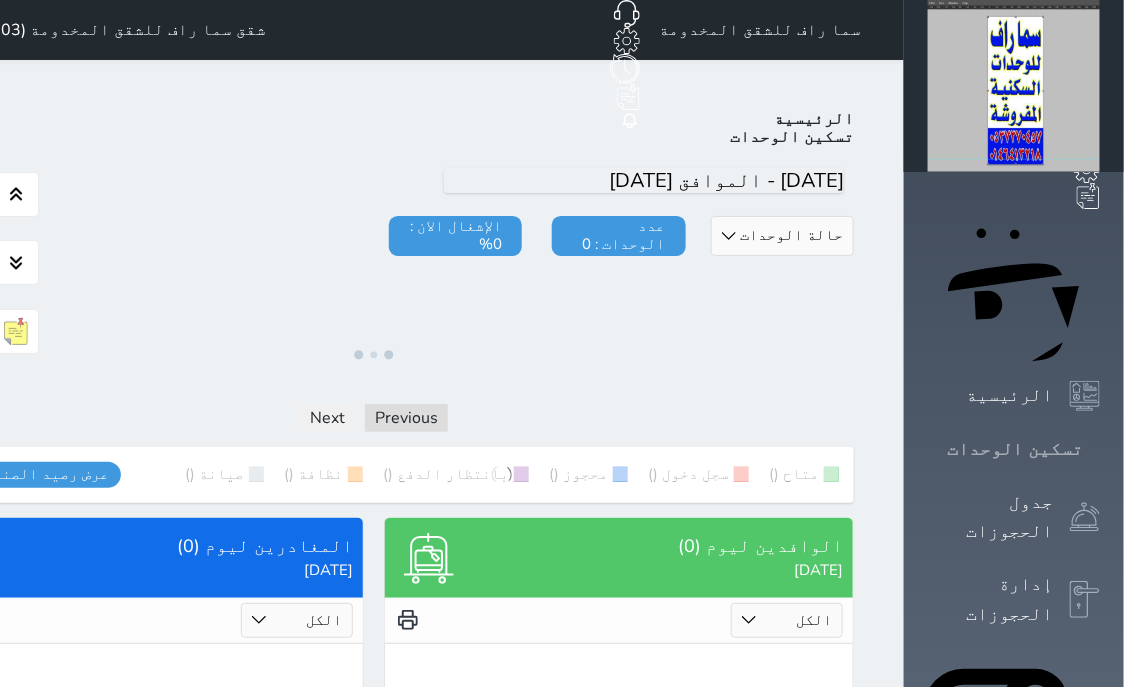 click on "تسكين الوحدات" at bounding box center [1015, 449] 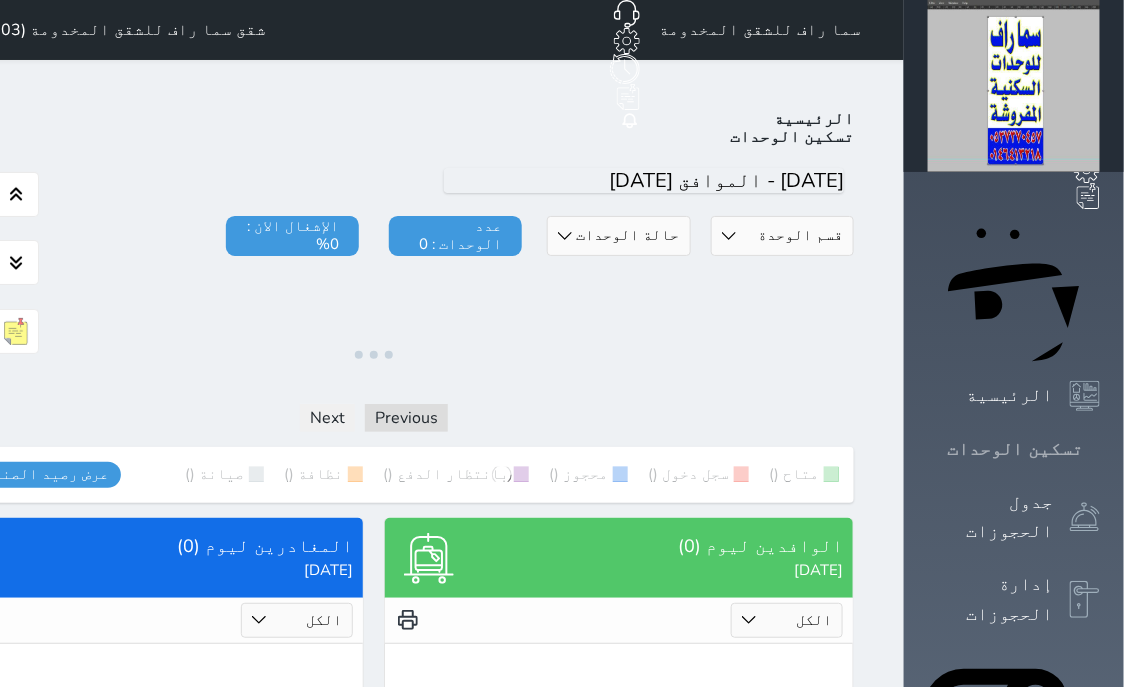 click on "تسكين الوحدات" at bounding box center (1015, 449) 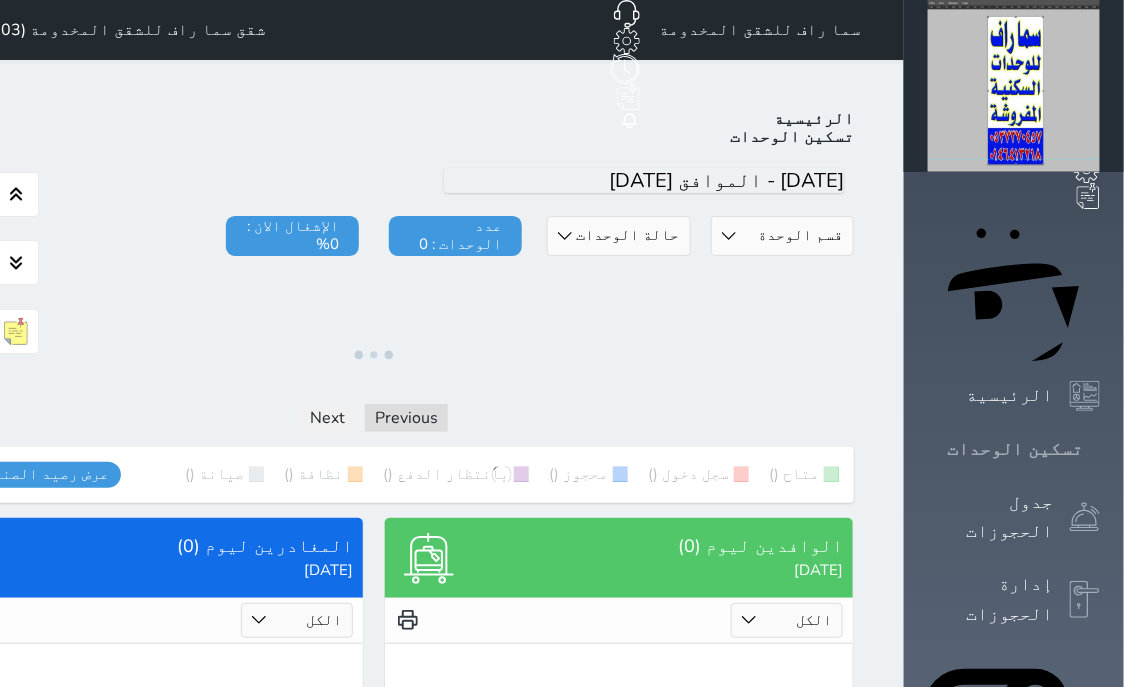 click on "تسكين الوحدات" at bounding box center [1015, 449] 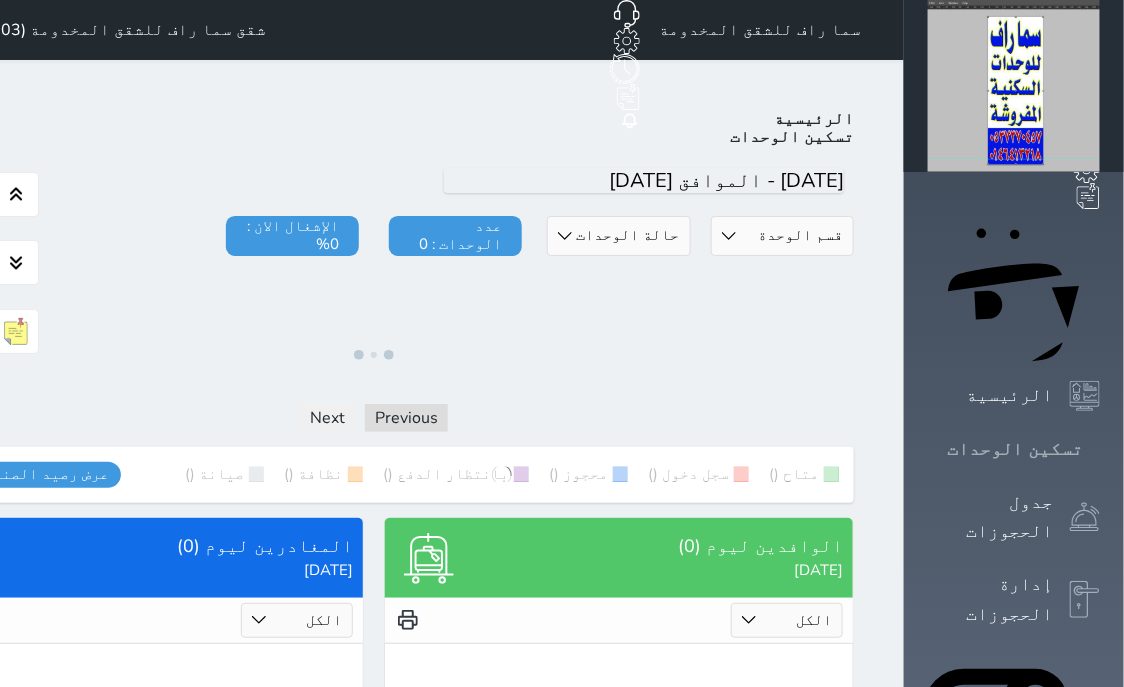click on "تسكين الوحدات" at bounding box center (1015, 449) 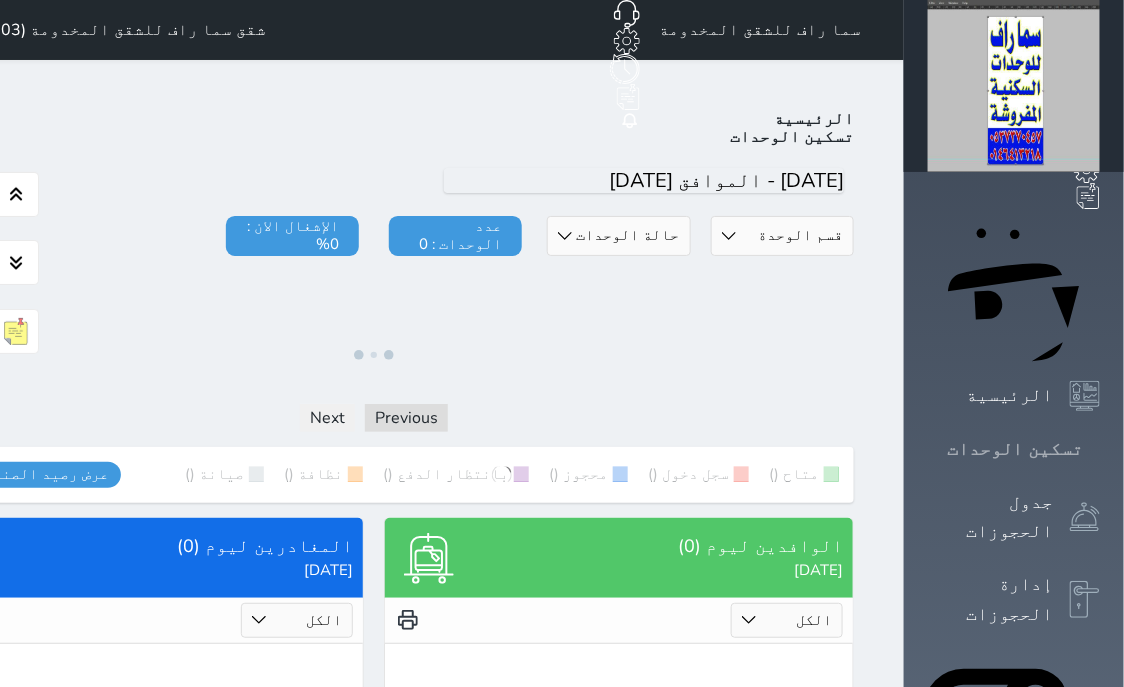 click on "تسكين الوحدات" at bounding box center [1015, 449] 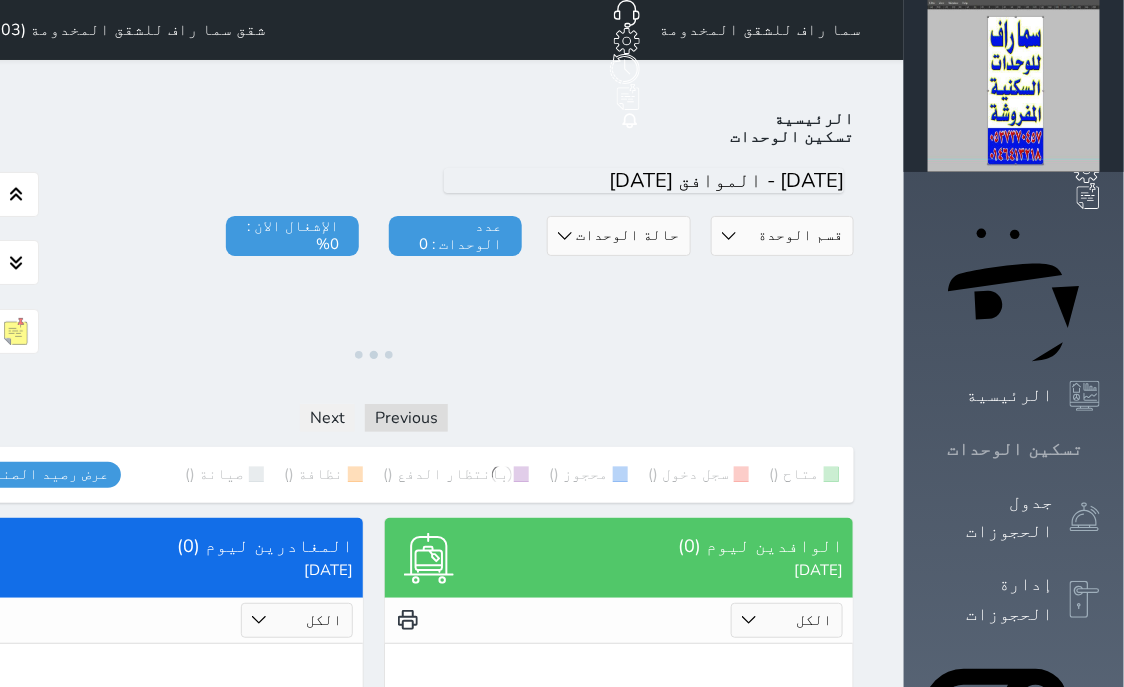 click on "تسكين الوحدات" at bounding box center (1015, 449) 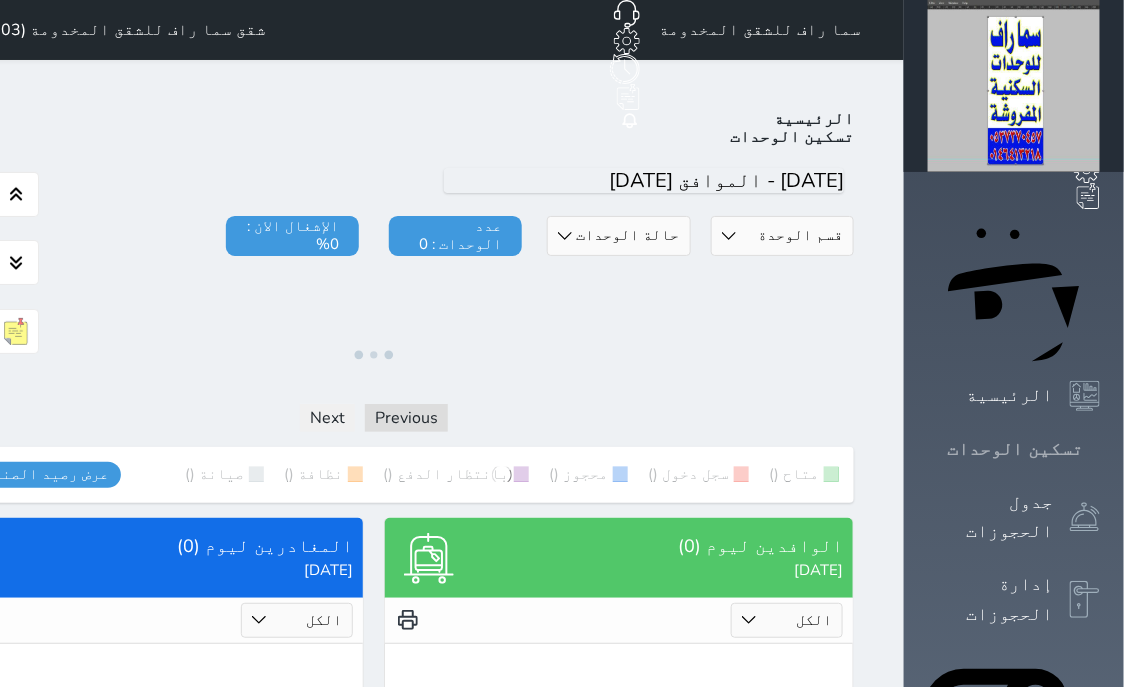 click on "تسكين الوحدات" at bounding box center [1015, 449] 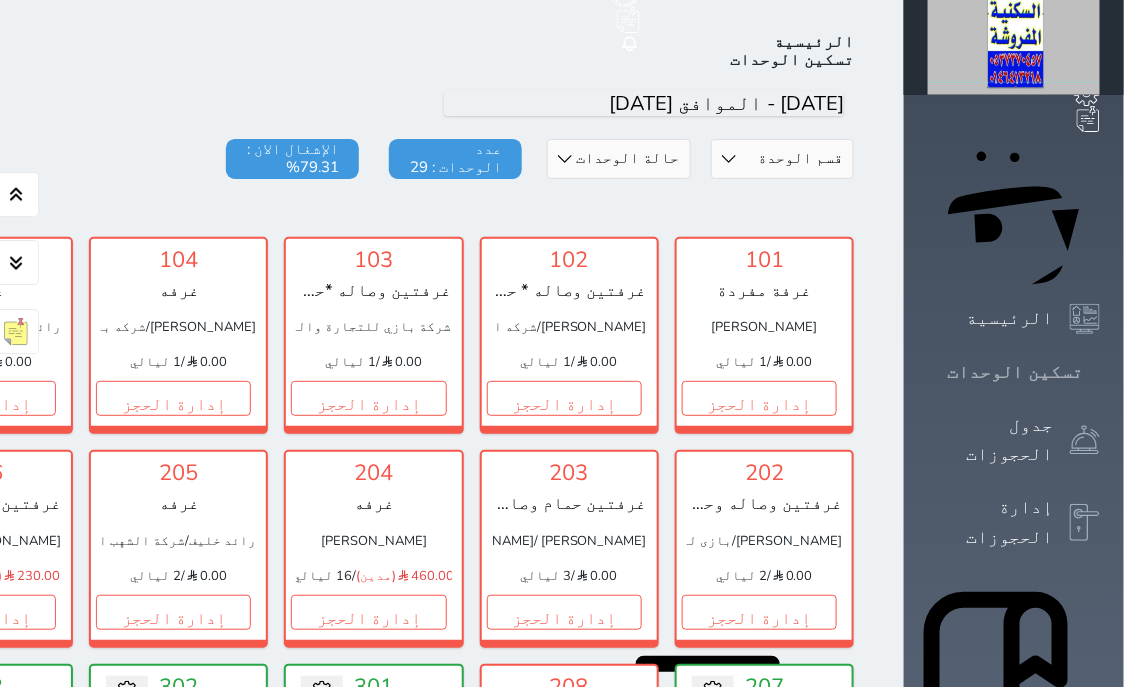 scroll, scrollTop: 78, scrollLeft: 0, axis: vertical 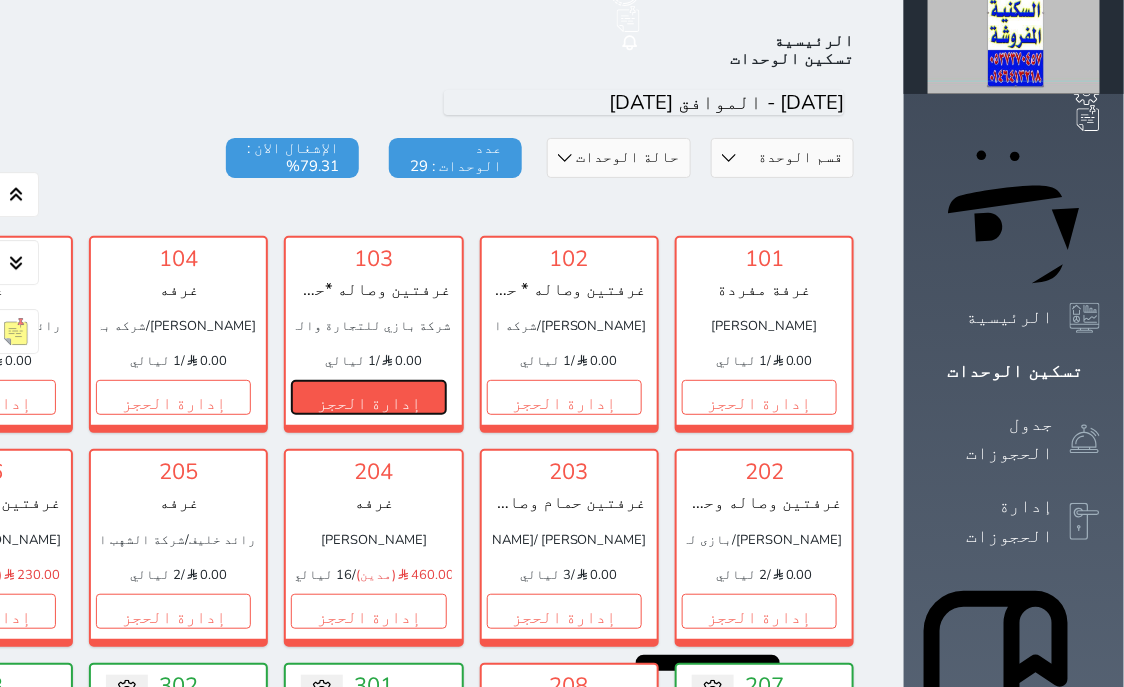click on "إدارة الحجز" at bounding box center (368, 397) 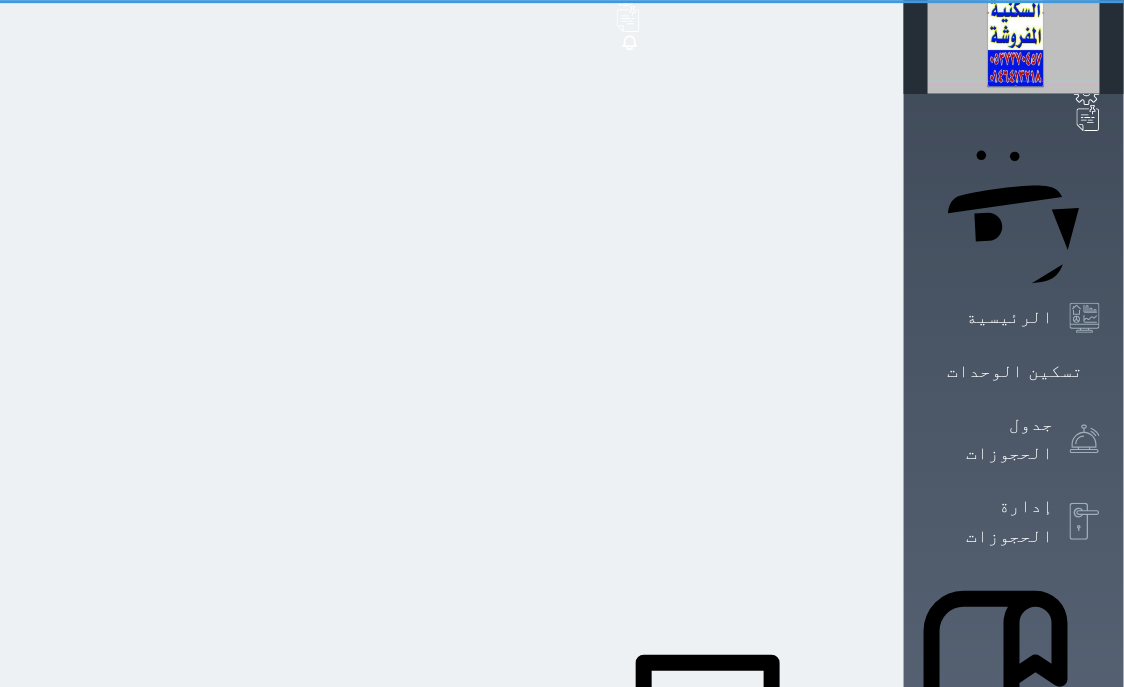 scroll, scrollTop: 0, scrollLeft: 0, axis: both 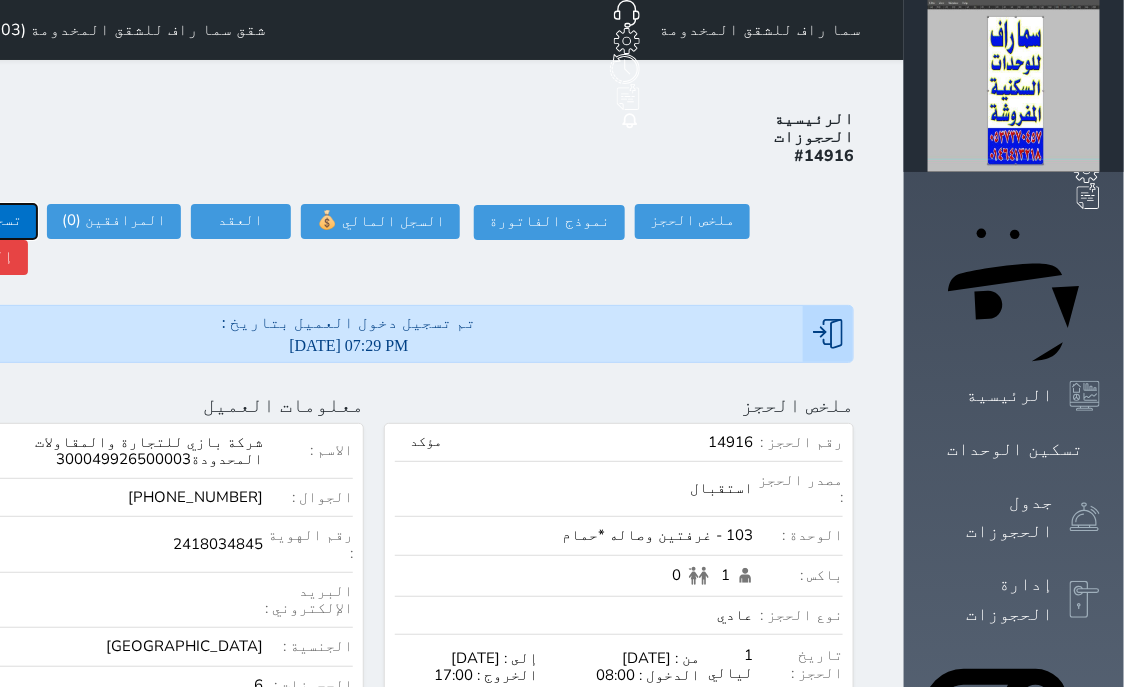 click on "تسجيل مغادرة" at bounding box center (-30, 221) 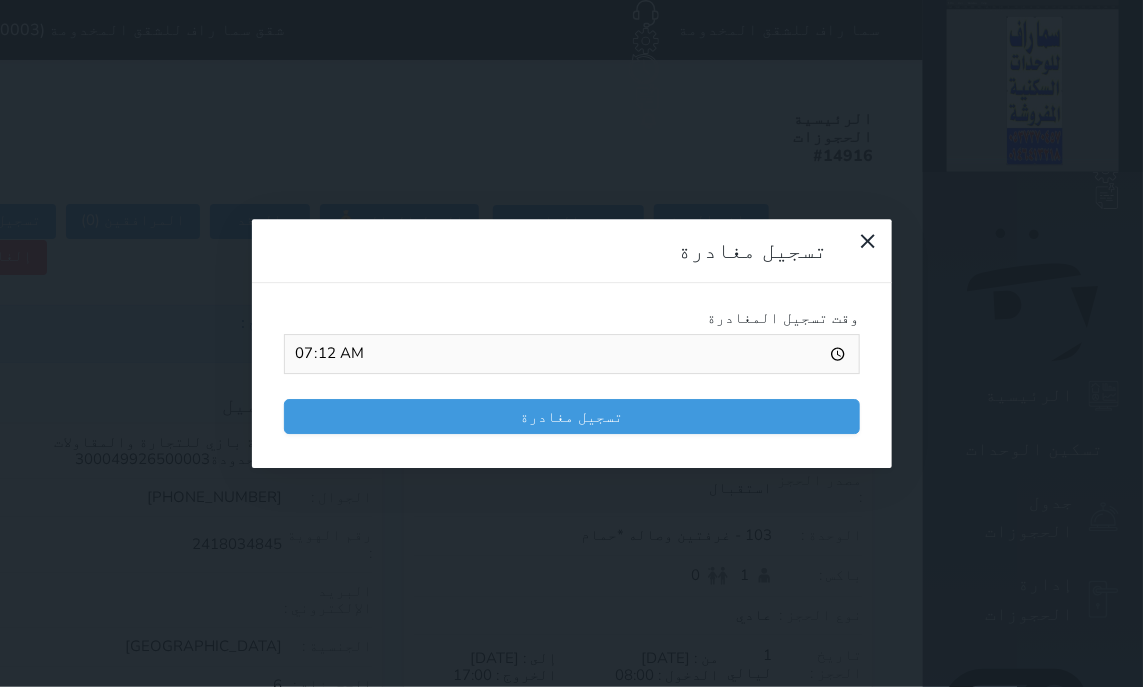 click on "تسجيل مغادرة" at bounding box center (572, 416) 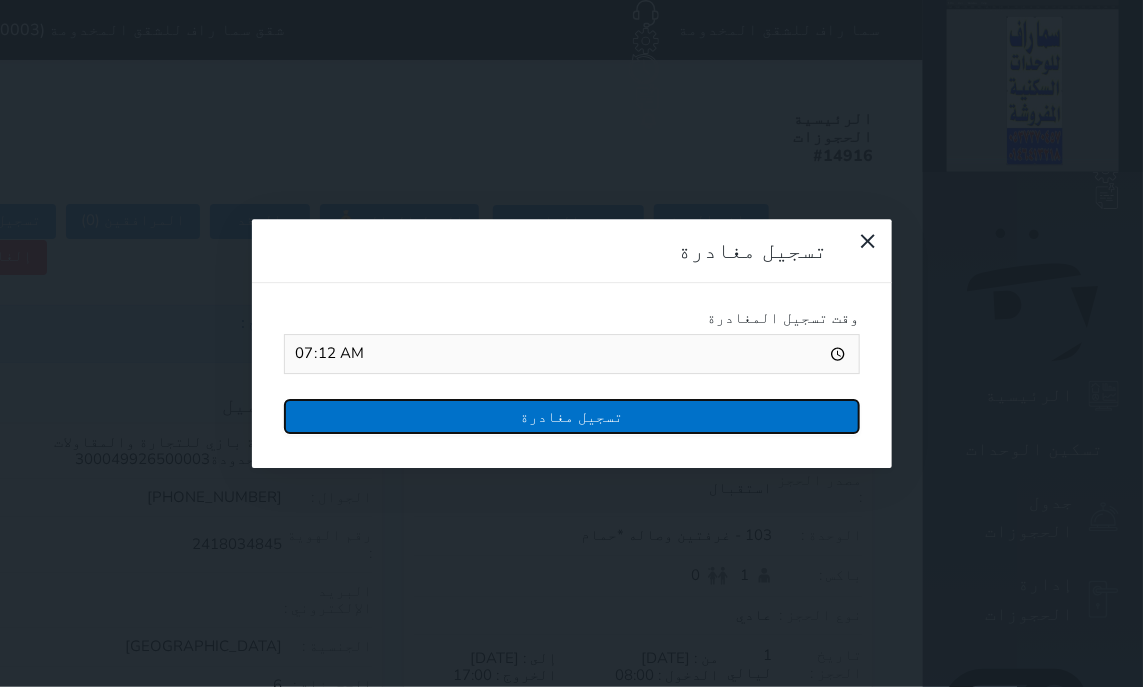 click on "تسجيل مغادرة" at bounding box center (572, 416) 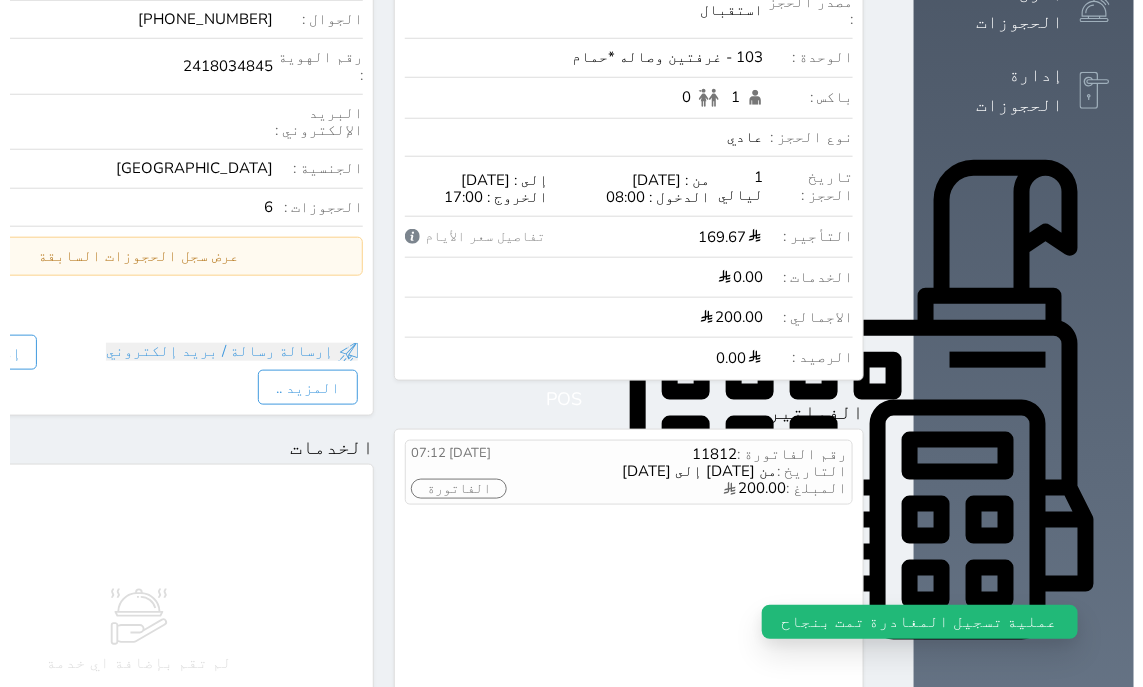 scroll, scrollTop: 891, scrollLeft: 0, axis: vertical 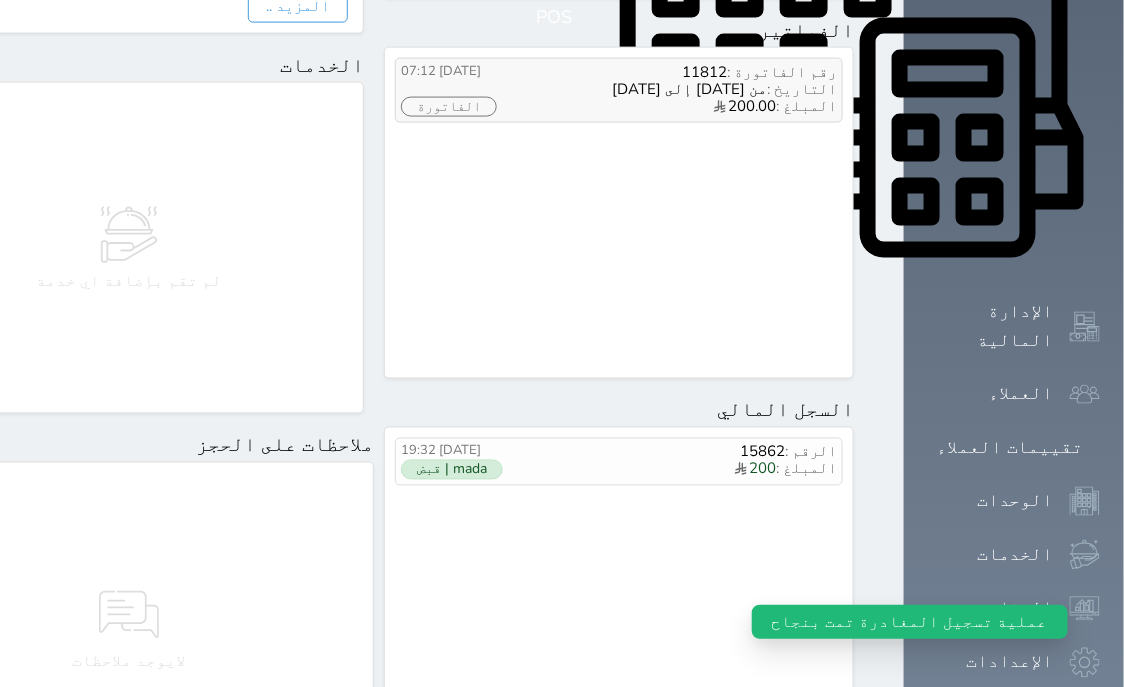 click on "الفاتورة" at bounding box center (449, 107) 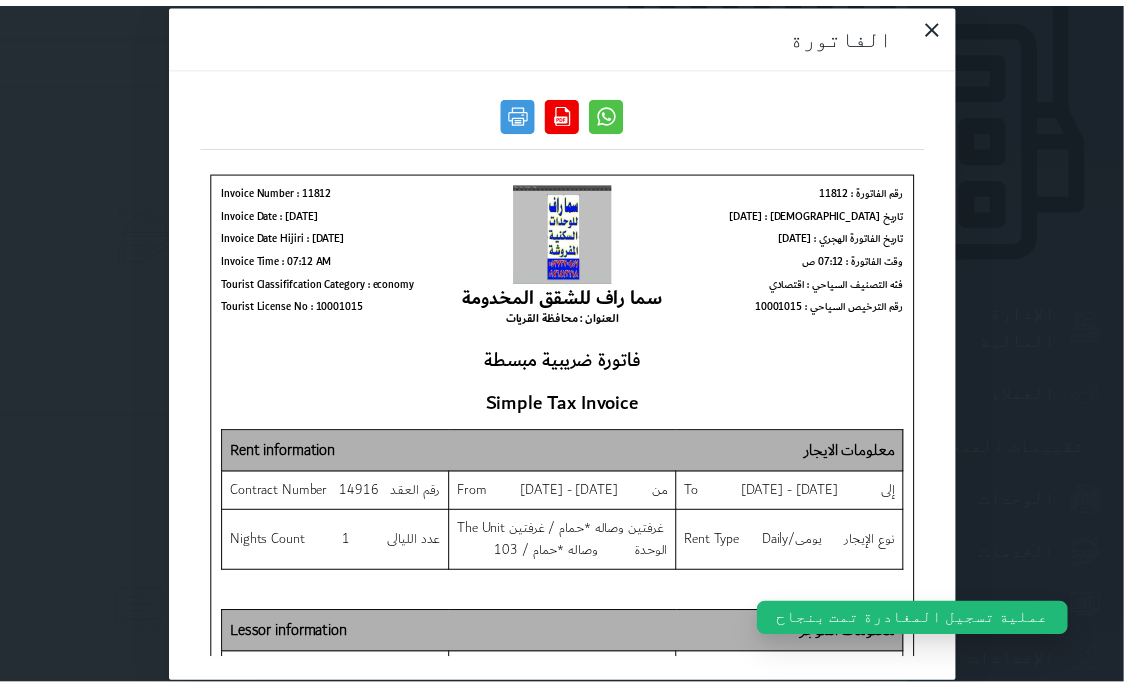 scroll, scrollTop: 0, scrollLeft: 0, axis: both 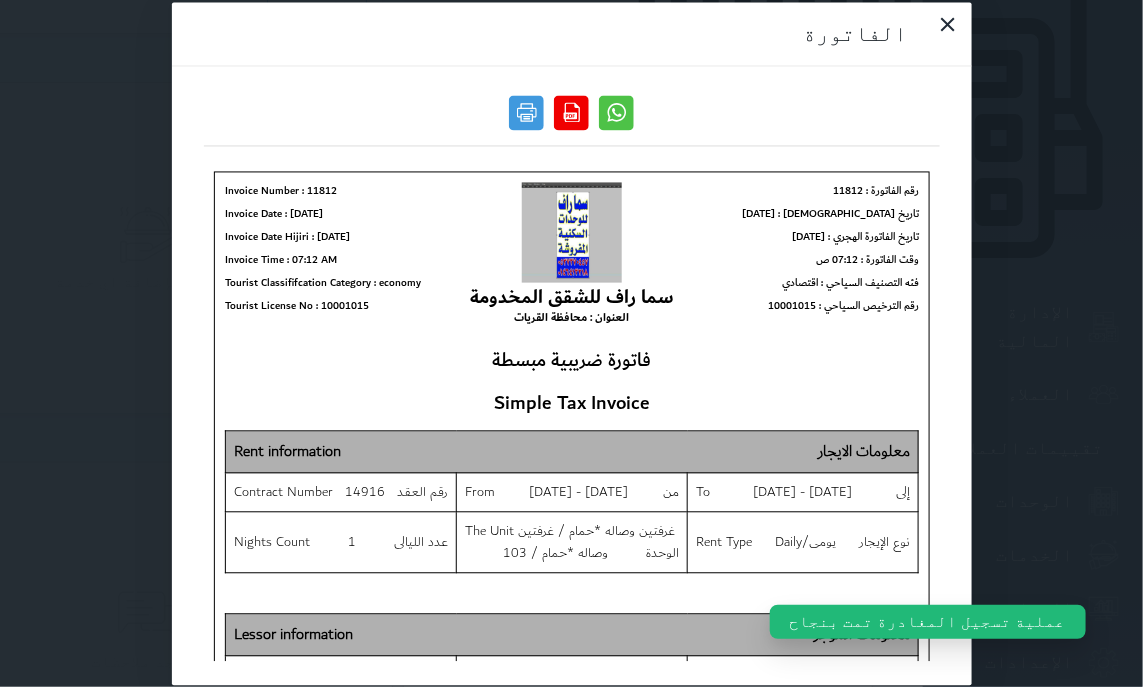 click at bounding box center [571, 375] 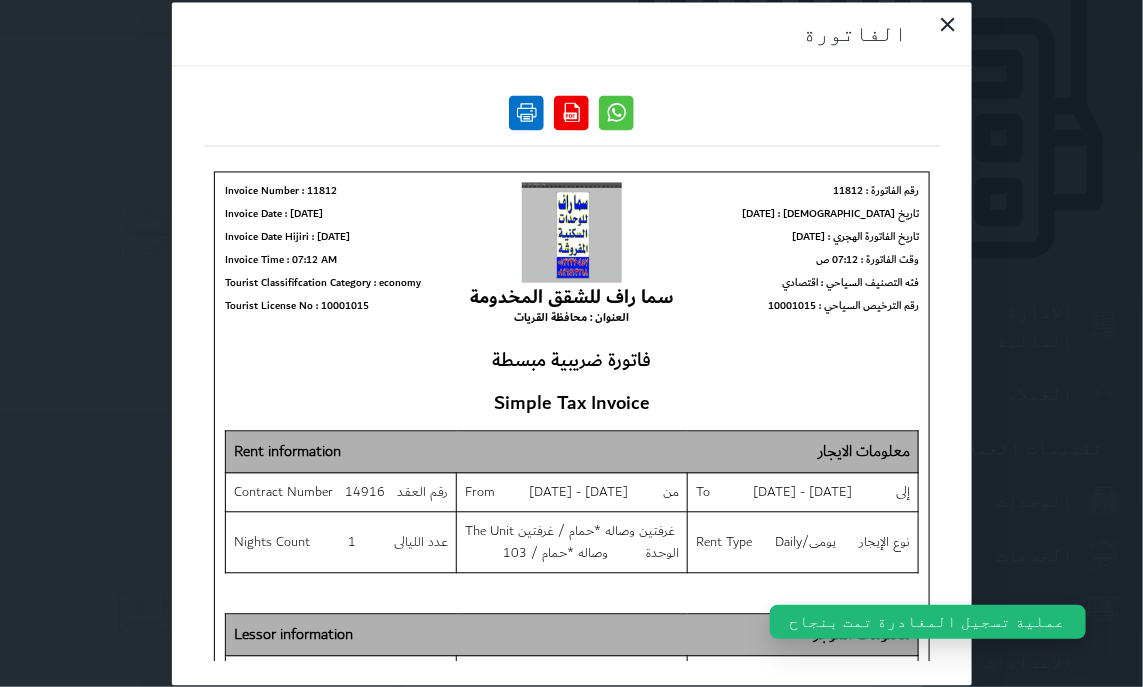 click at bounding box center (526, 112) 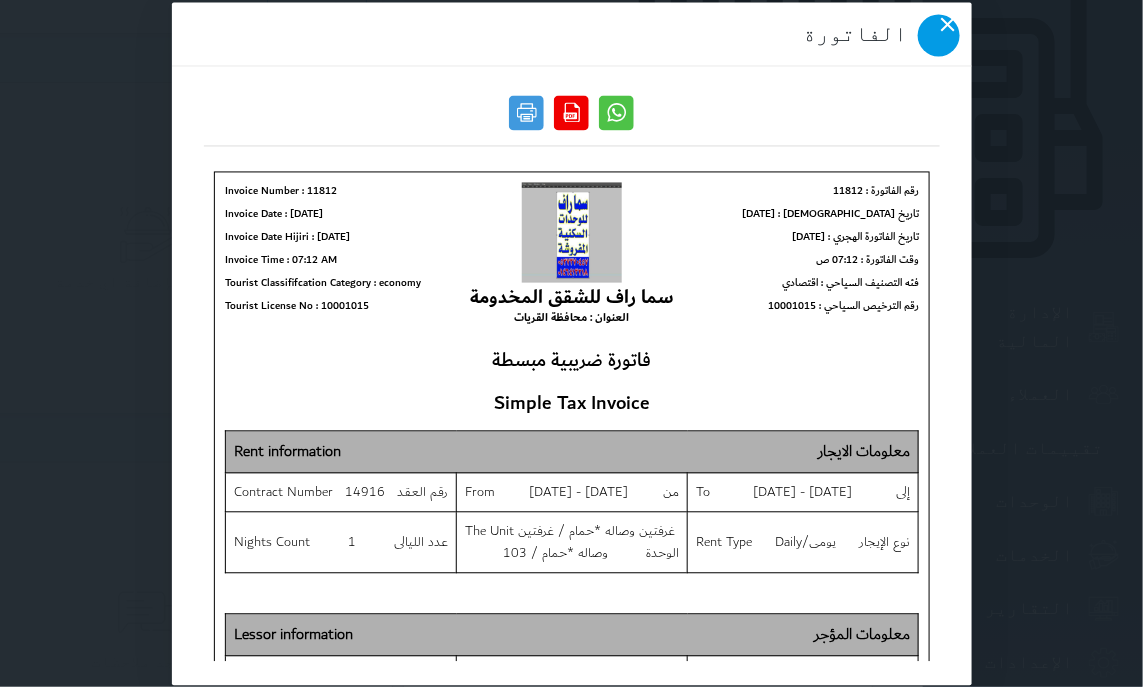 drag, startPoint x: 231, startPoint y: 47, endPoint x: 201, endPoint y: 59, distance: 32.31099 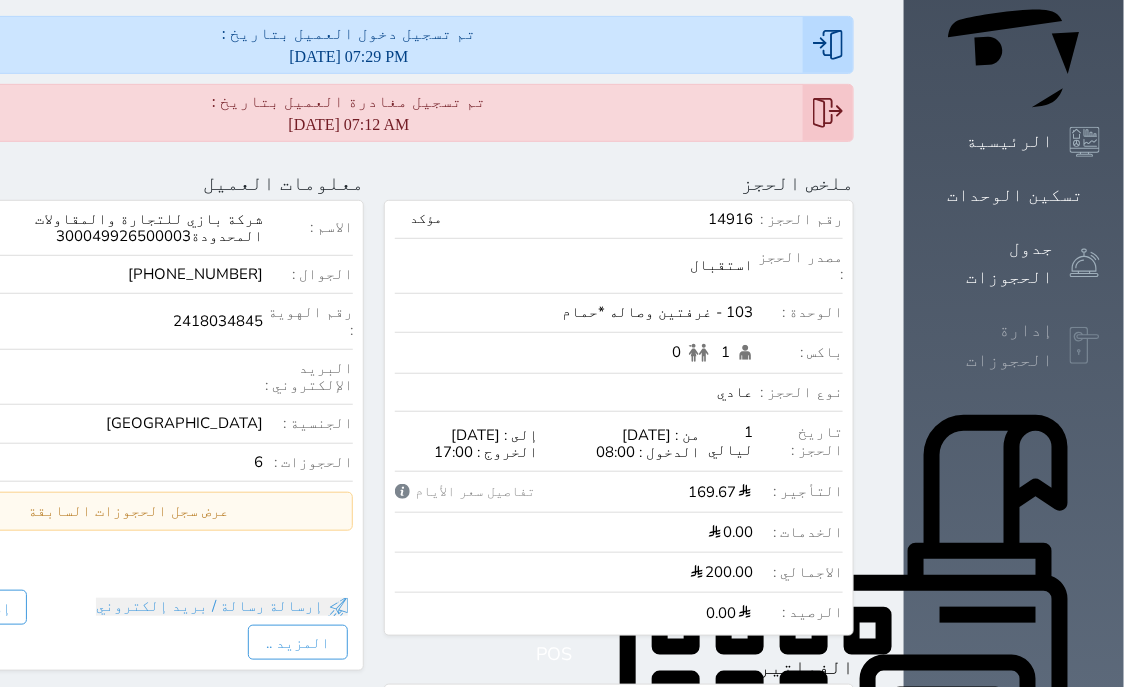 scroll, scrollTop: 0, scrollLeft: 0, axis: both 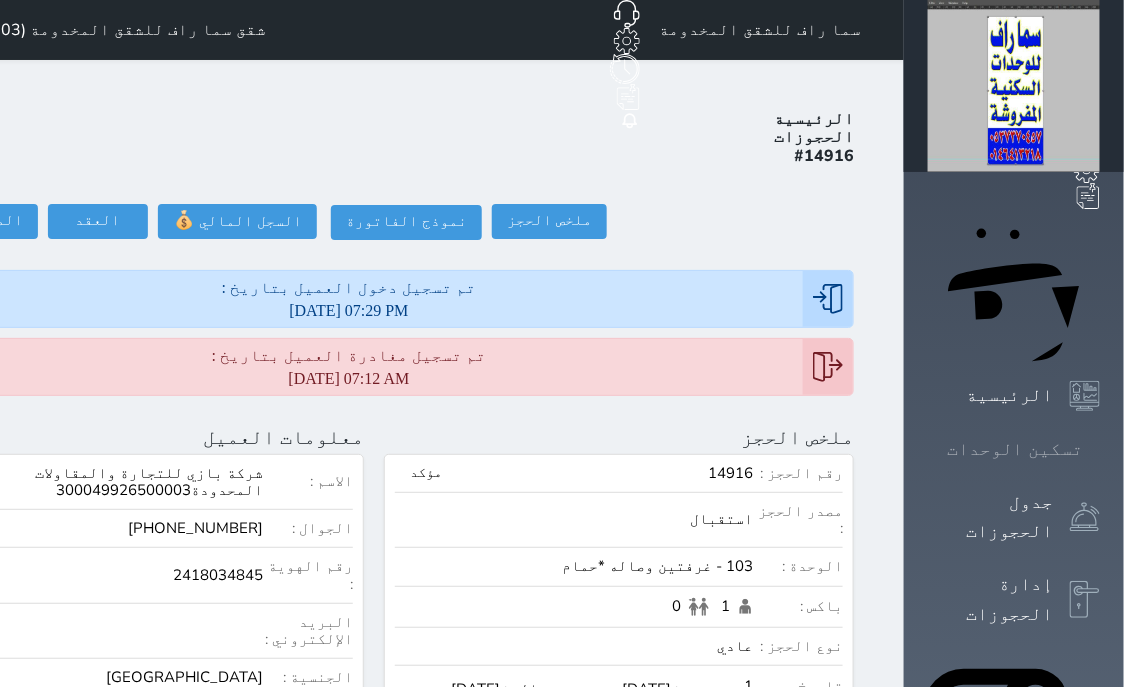 click 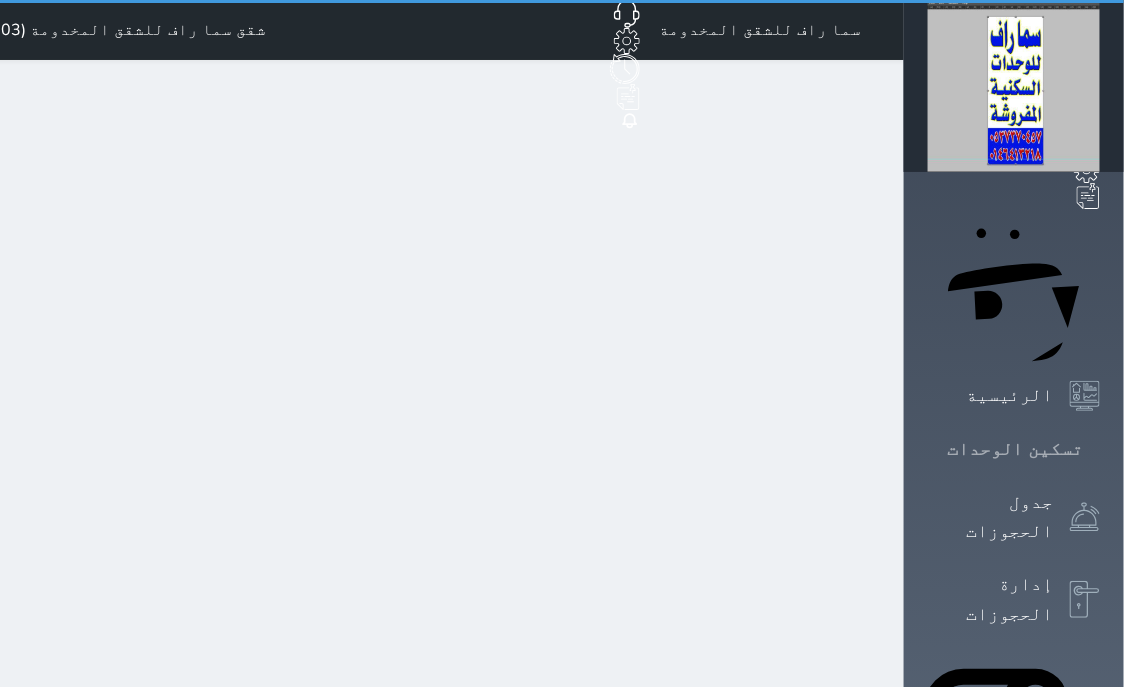 click 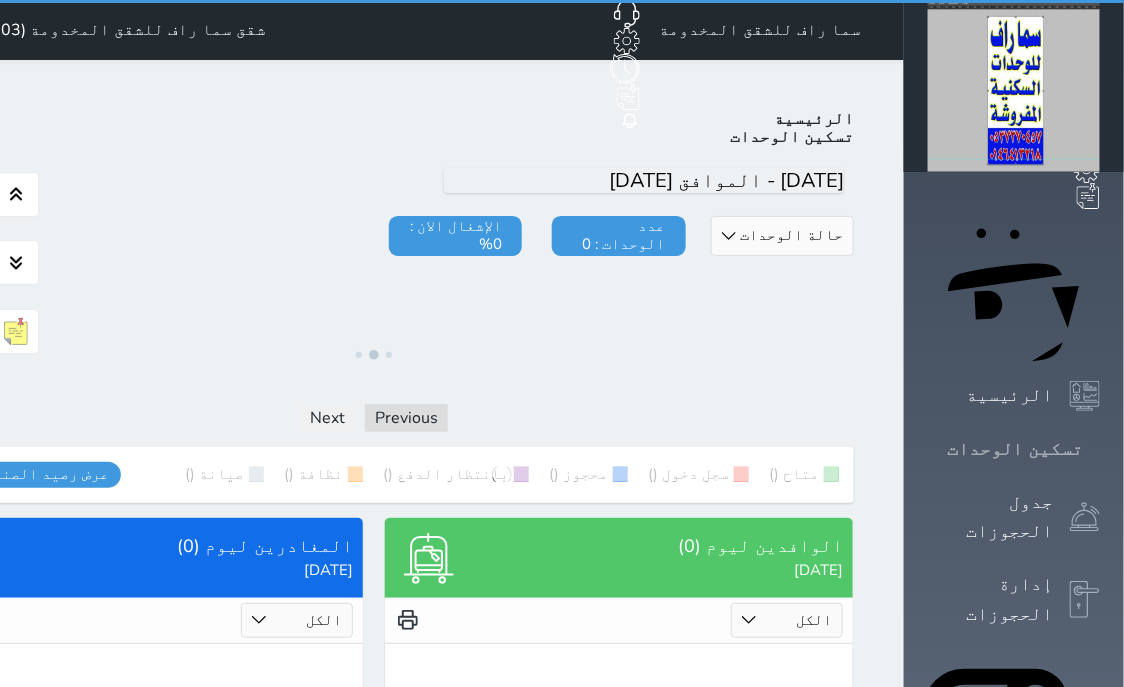 click 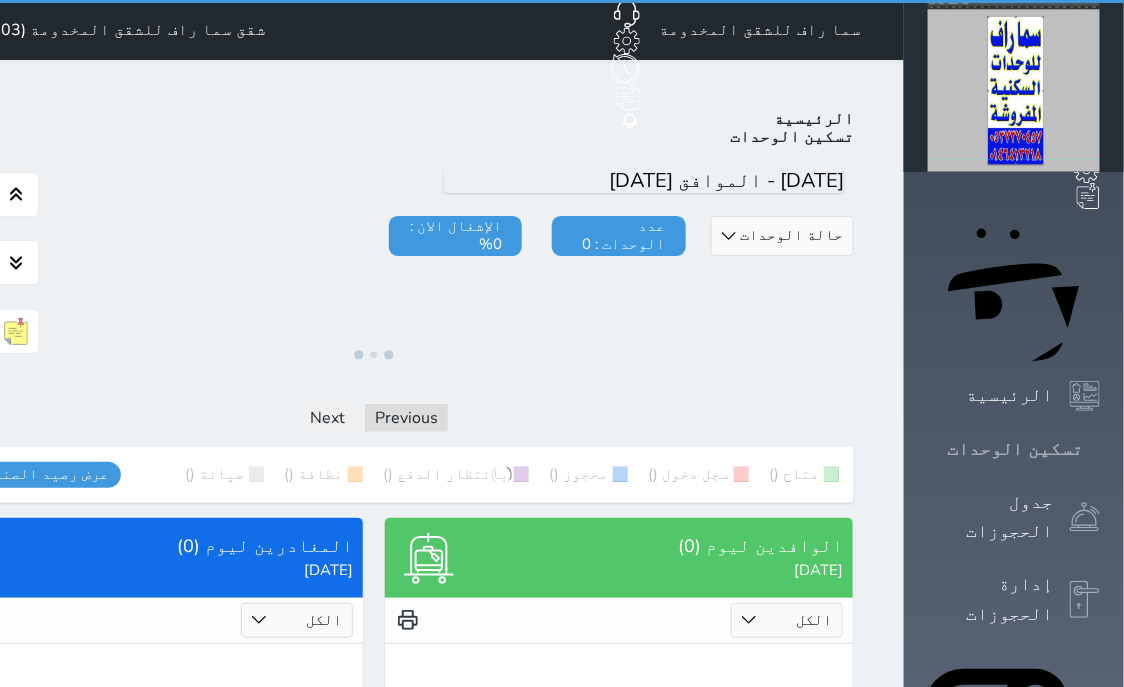 click 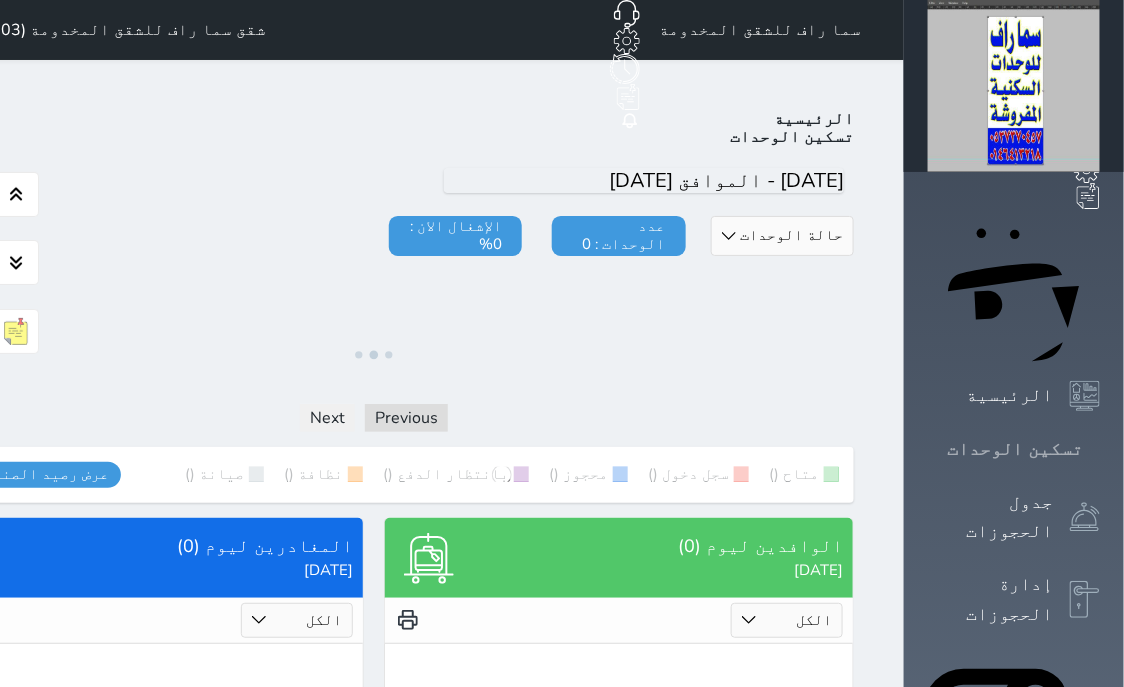 click 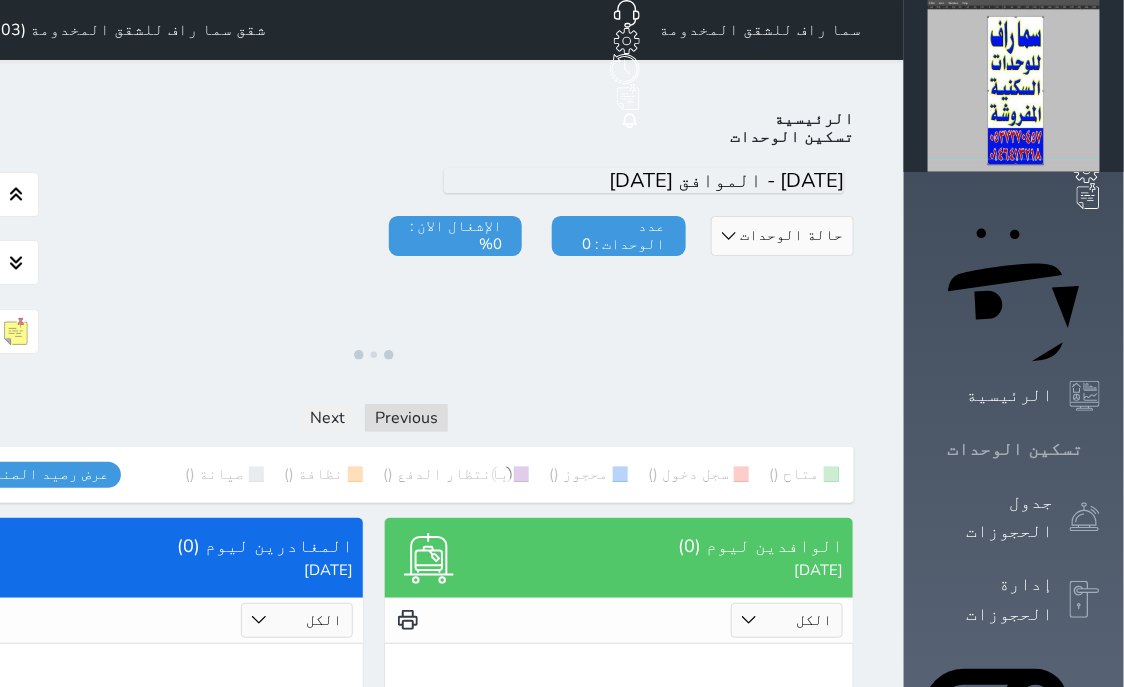 click 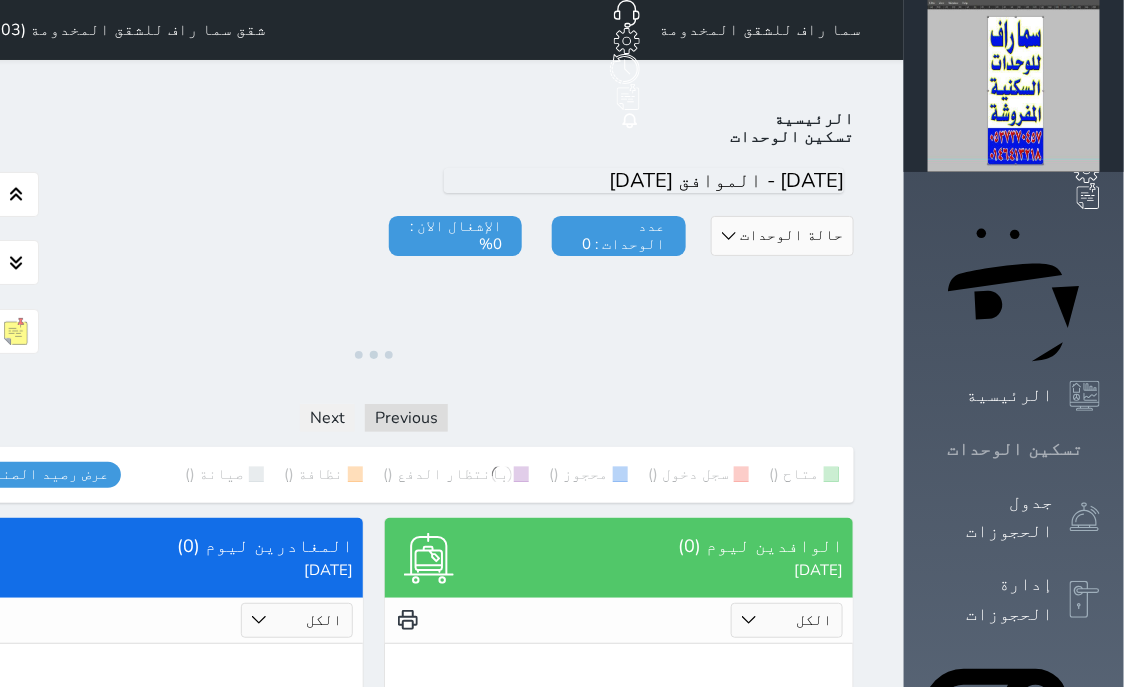 click 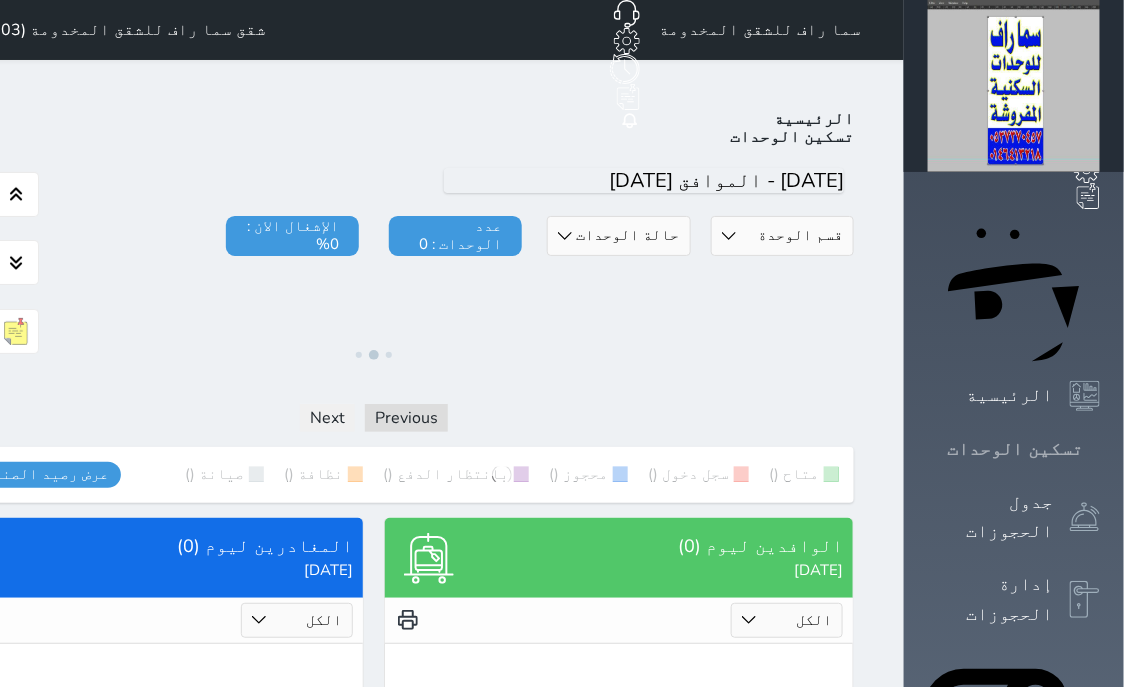 click 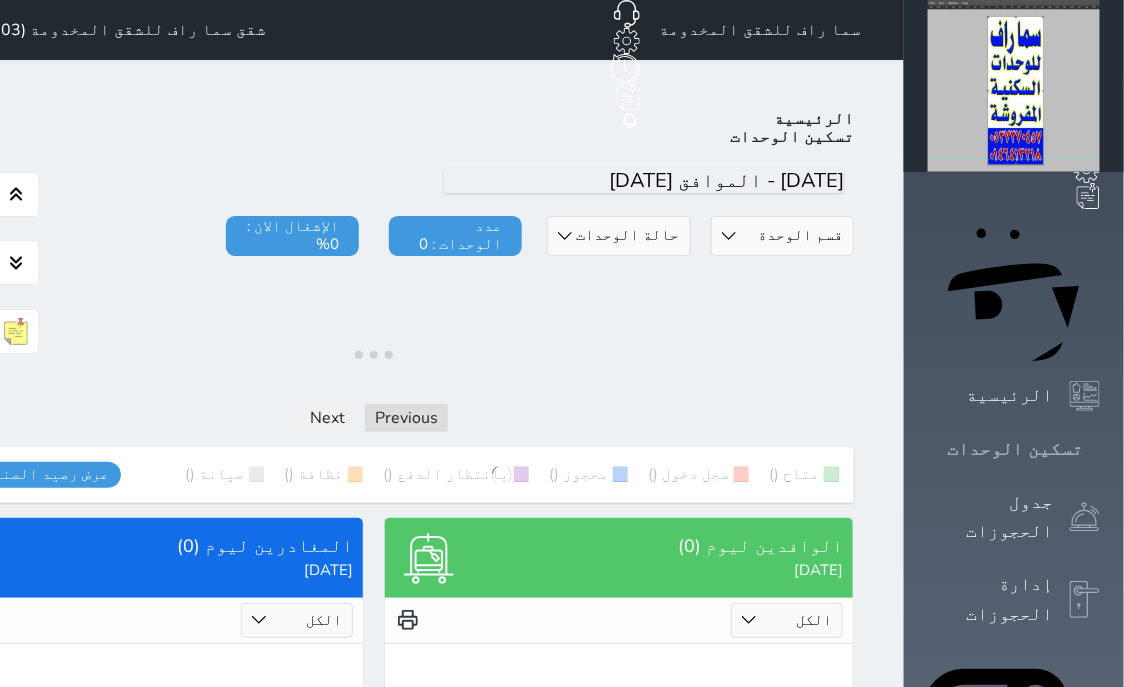 click 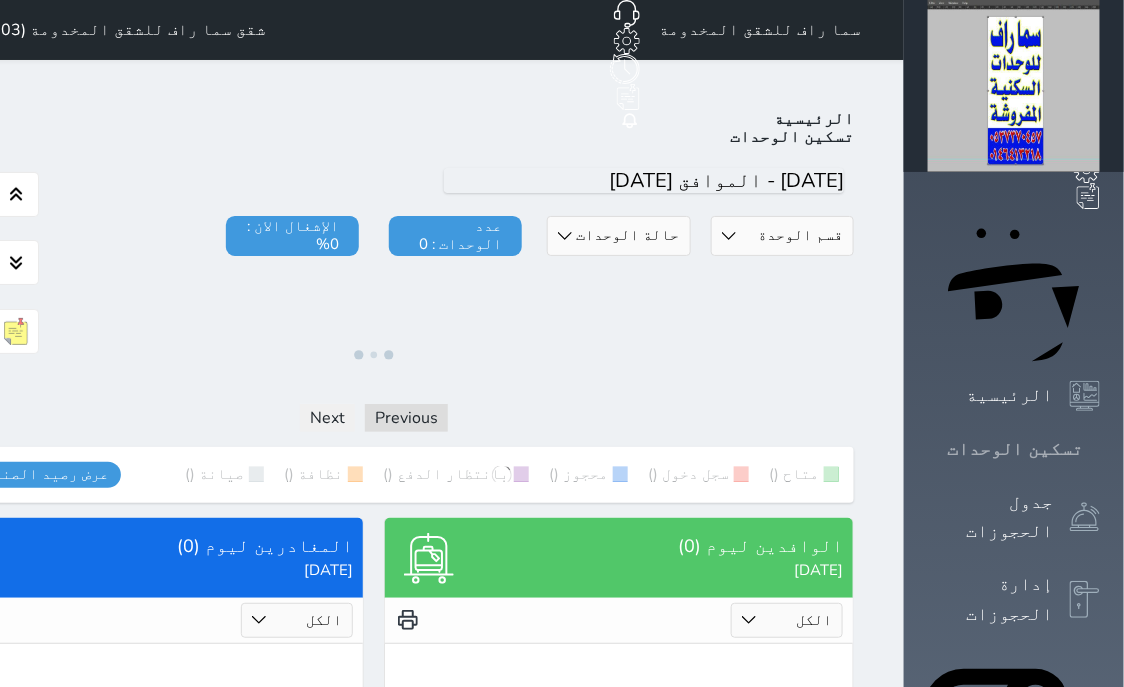 click 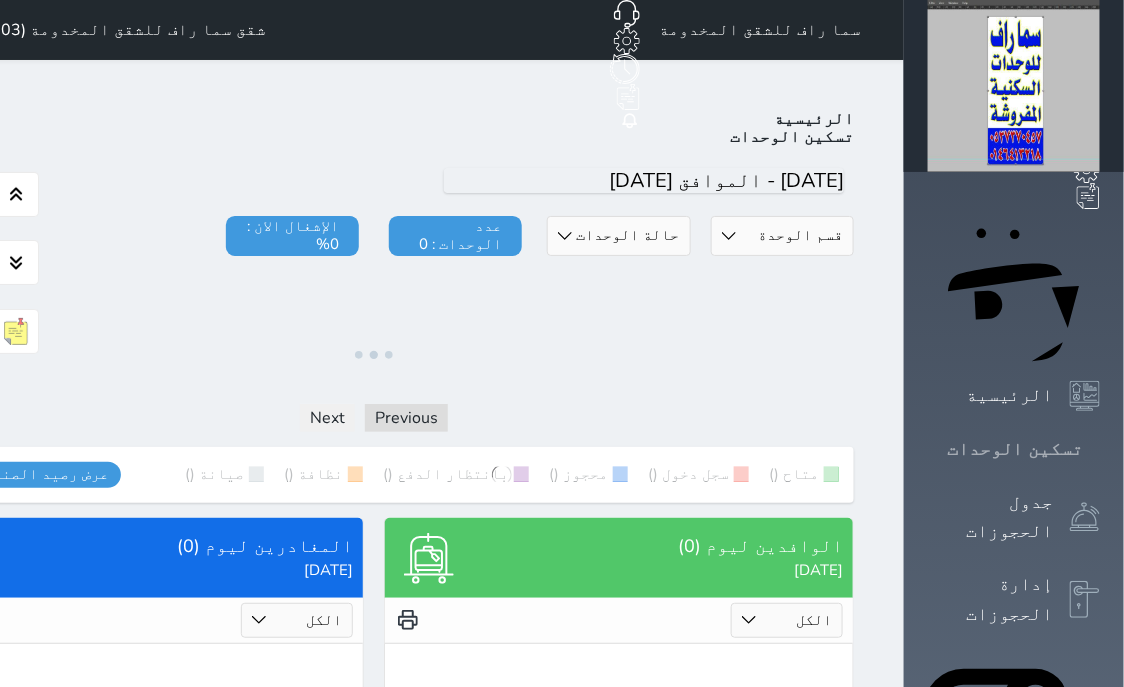 click 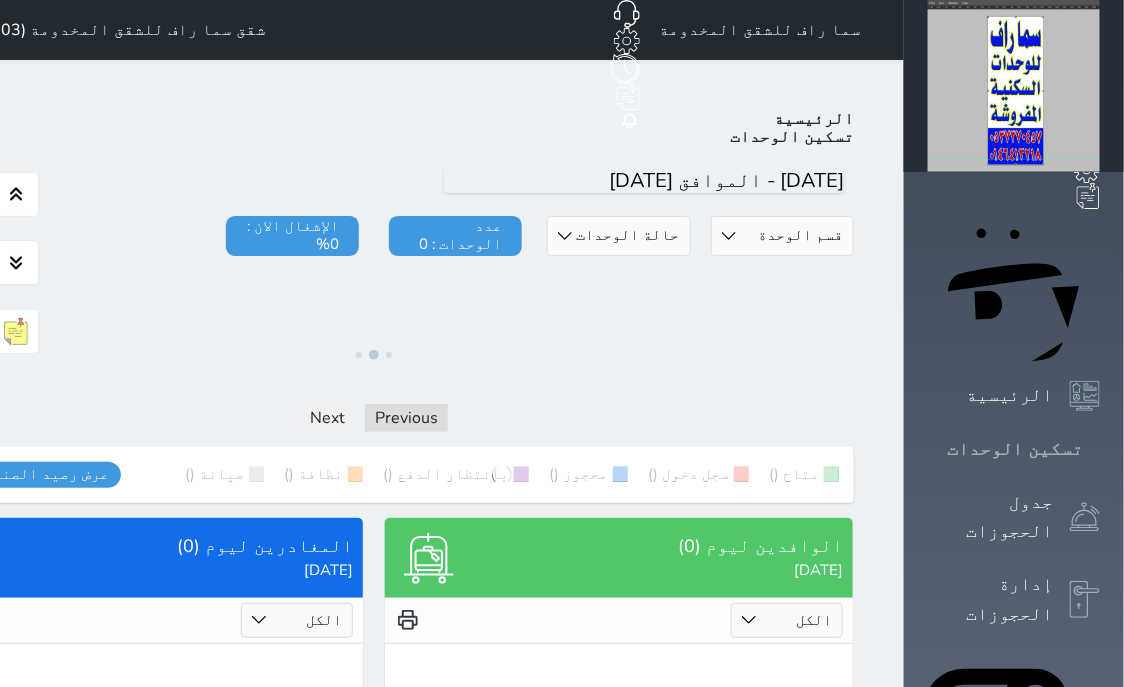 click 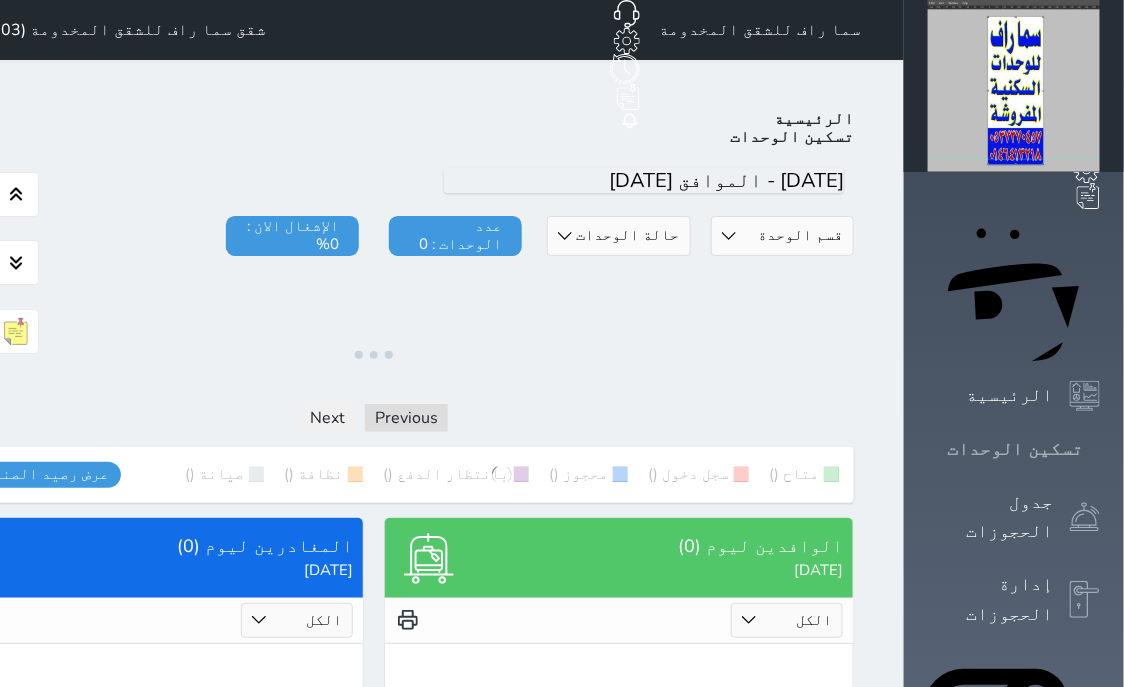 click 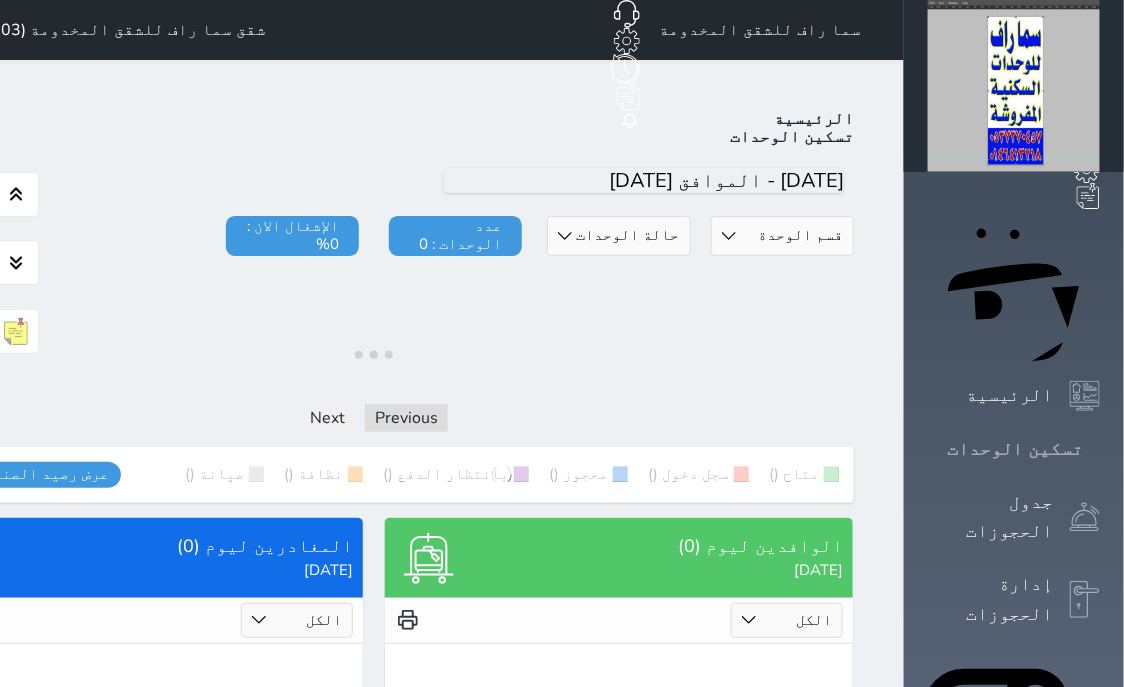 click 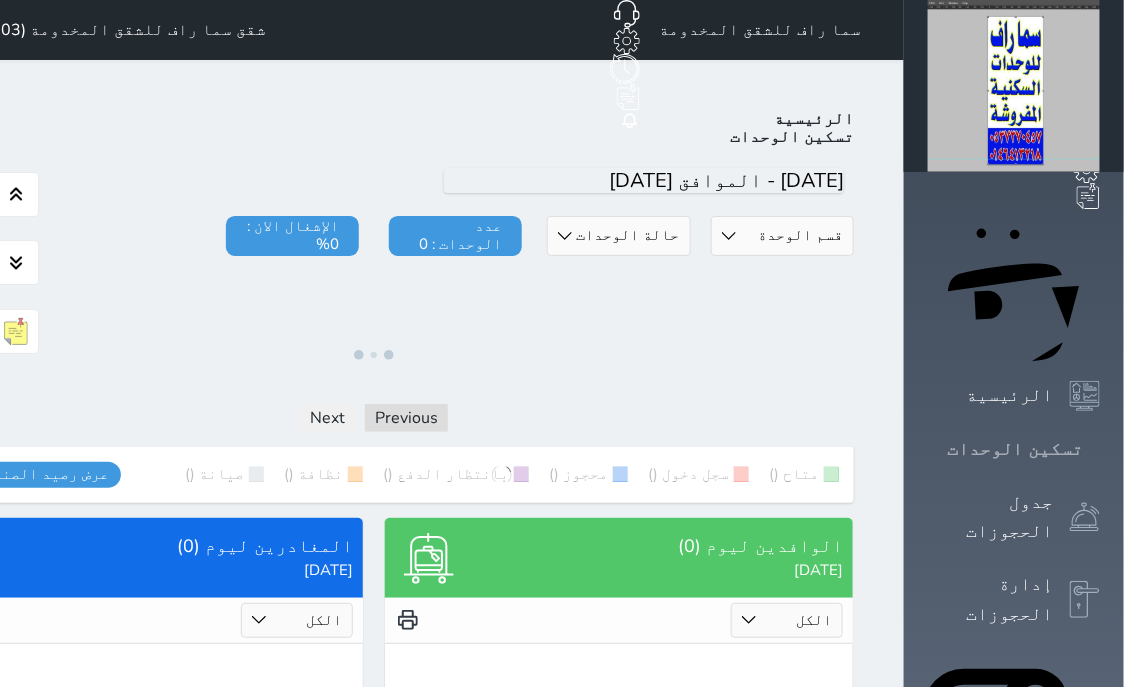 click 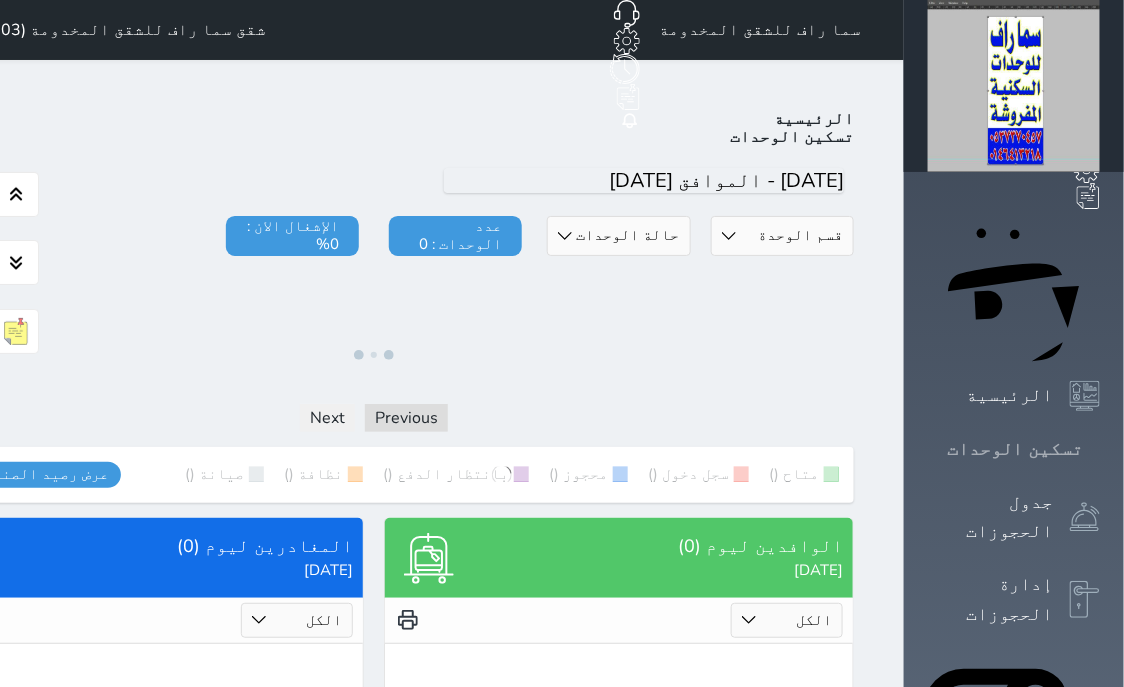 click 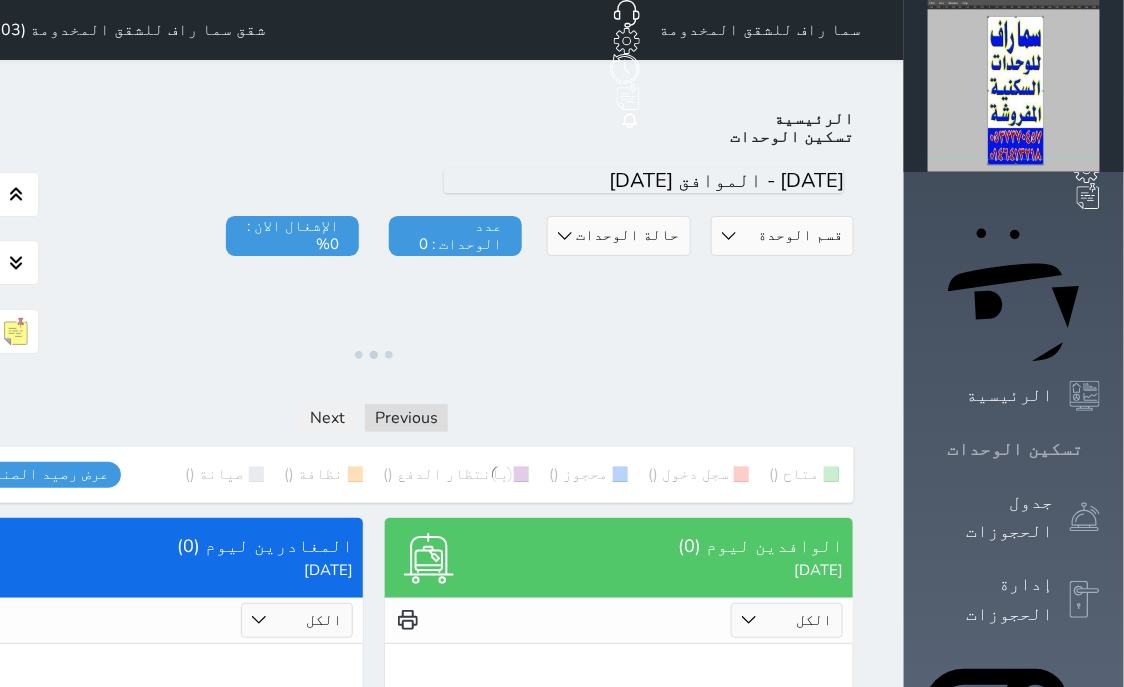 click 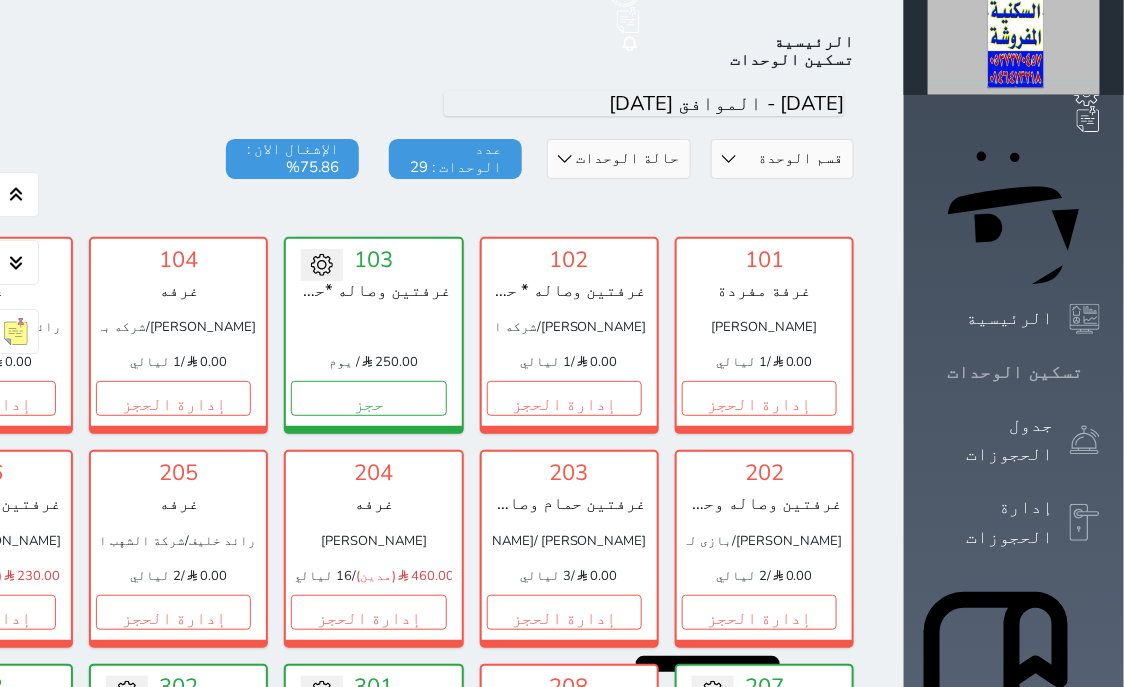click on "حجز جماعي جديد   حجز جديد             الرئيسية     تسكين الوحدات     جدول الحجوزات     إدارة الحجوزات     POS     الإدارة المالية     العملاء     تقييمات العملاء     الوحدات     الخدمات     التقارير     الإعدادات                                 المدفوعات الالكترونية     الدعم الفني" at bounding box center [1014, 949] 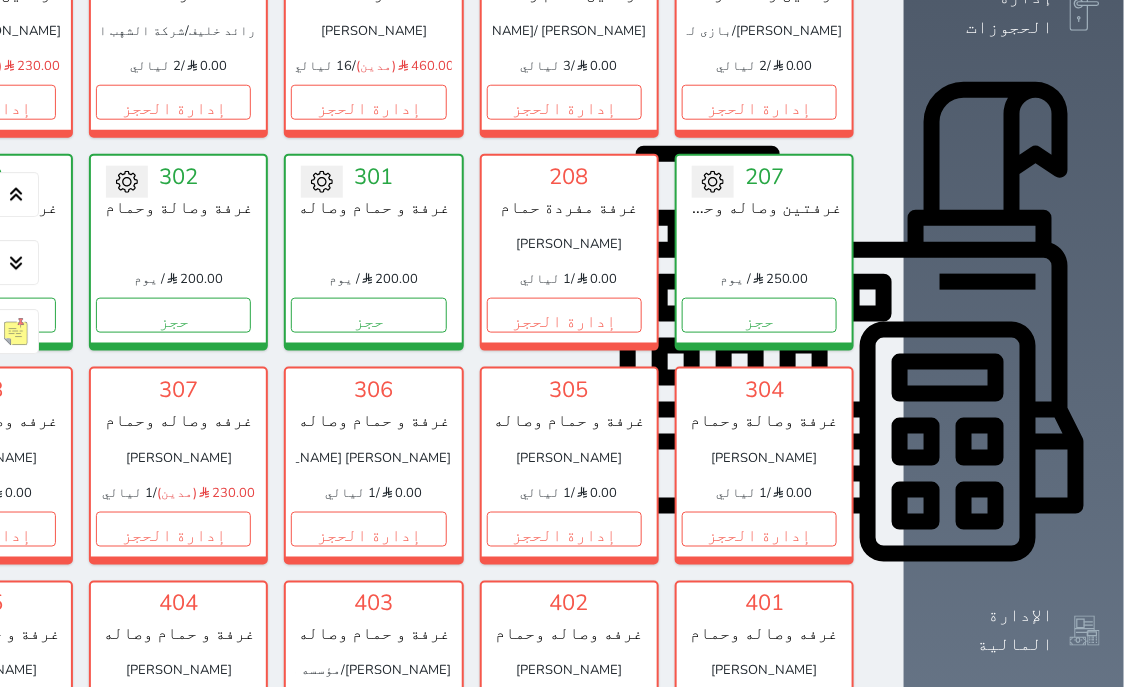 scroll, scrollTop: 714, scrollLeft: 0, axis: vertical 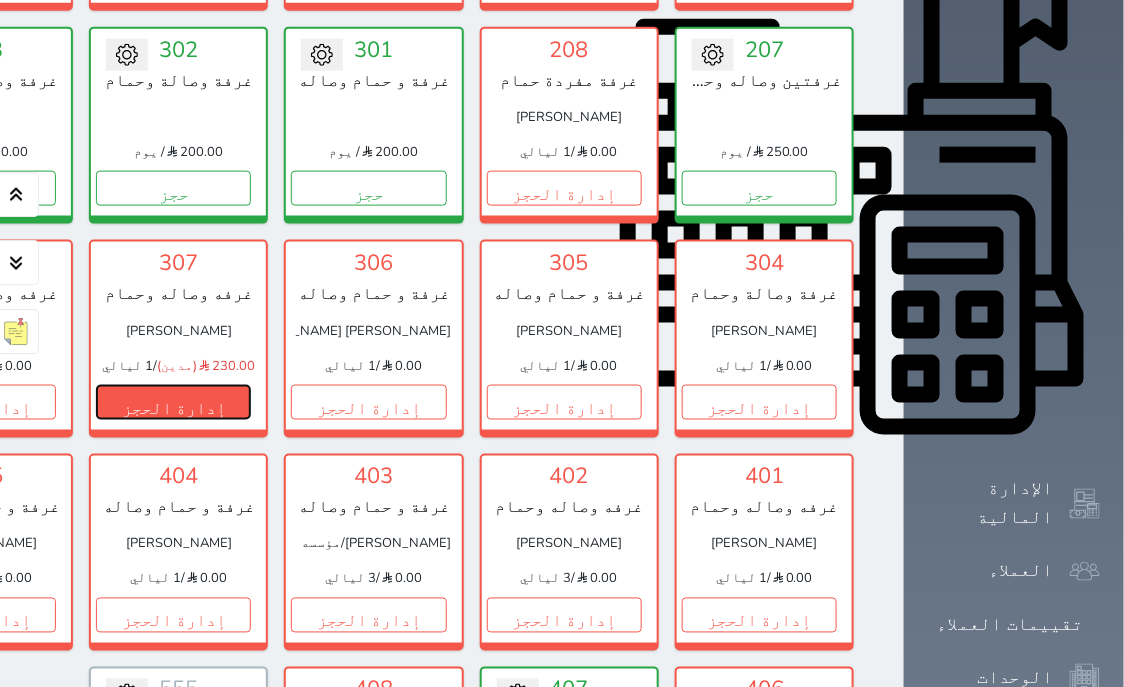 click on "إدارة الحجز" at bounding box center (173, 402) 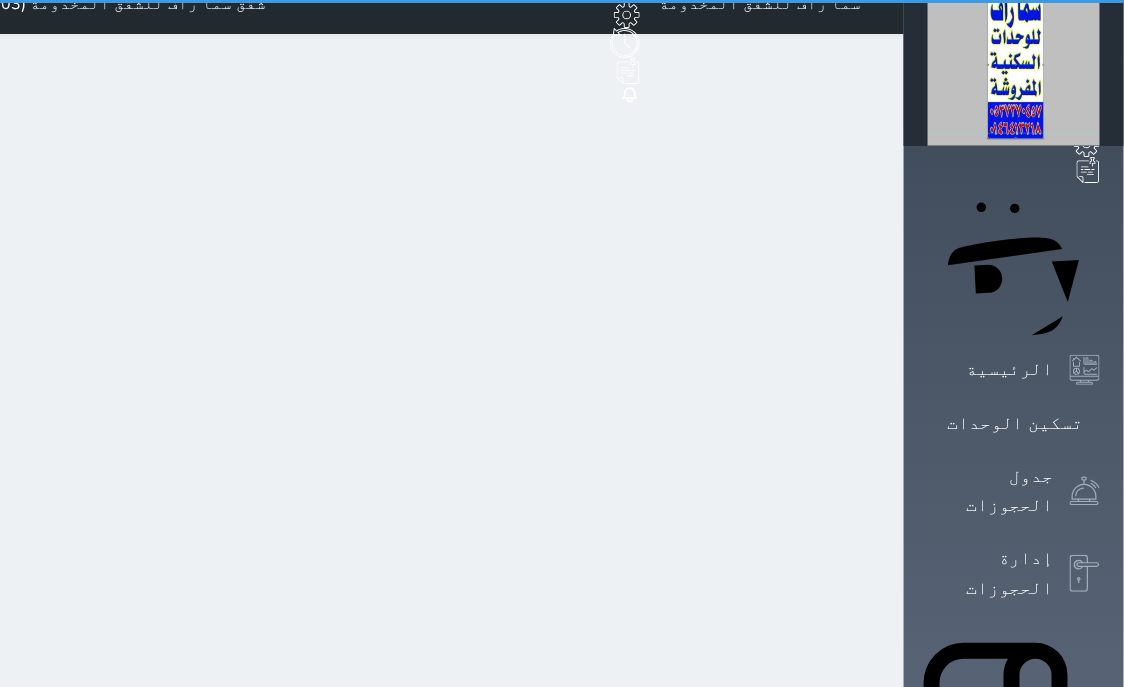 scroll, scrollTop: 0, scrollLeft: 0, axis: both 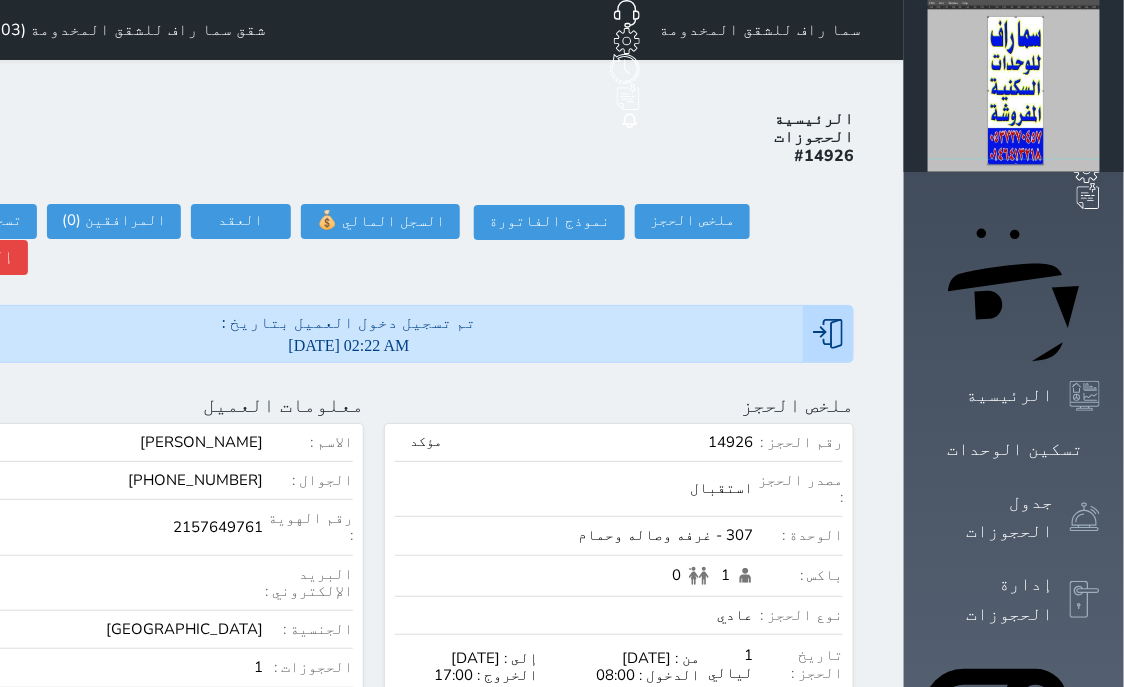 select 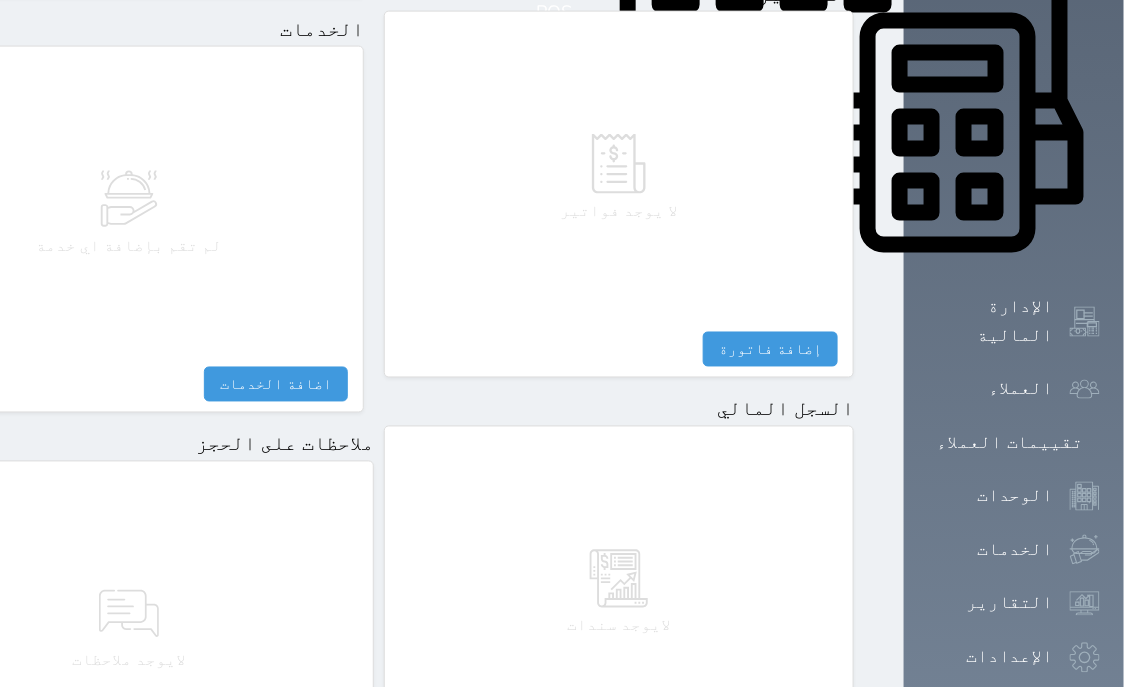 scroll, scrollTop: 1095, scrollLeft: 0, axis: vertical 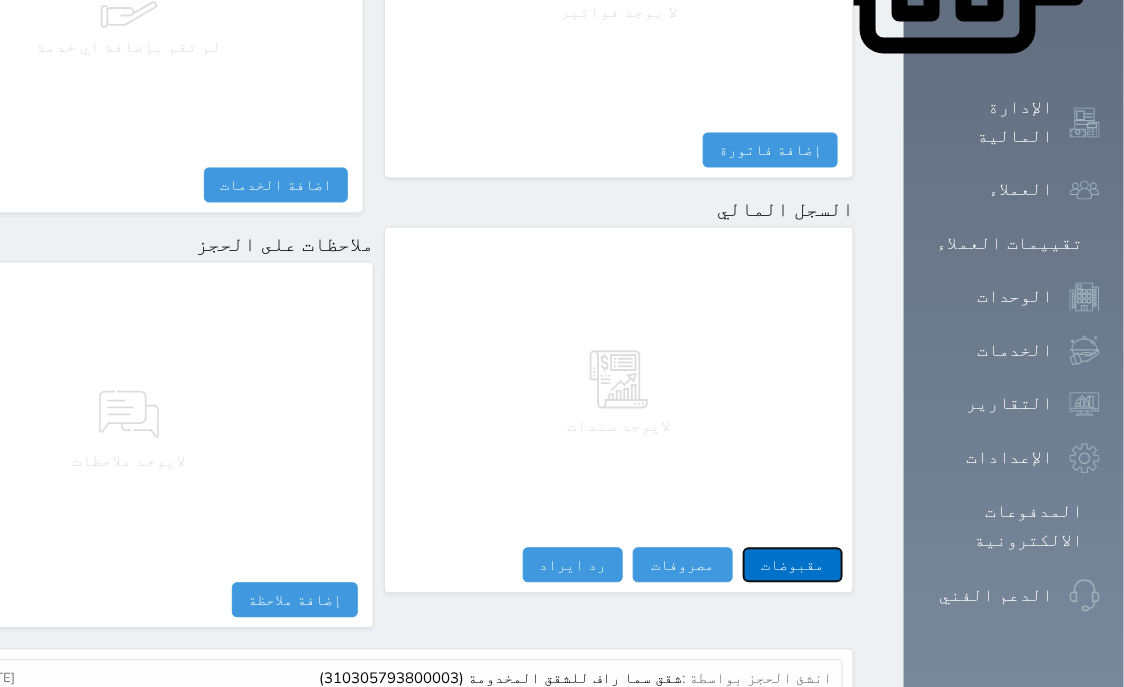 click on "مقبوضات" at bounding box center (793, 565) 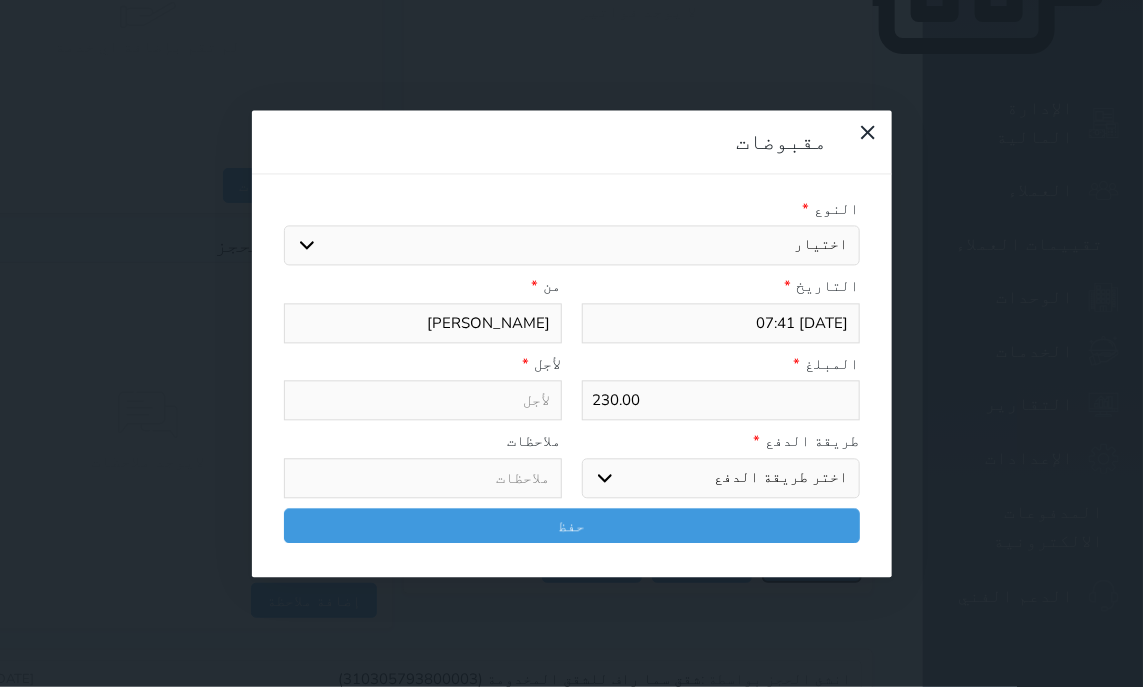 select 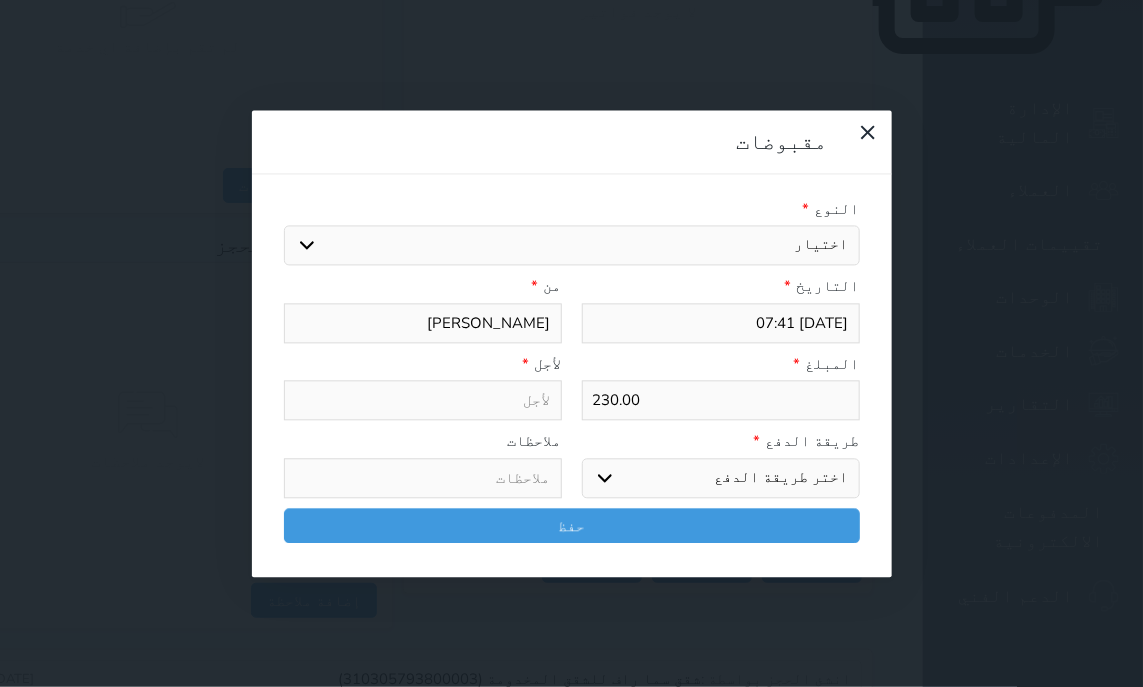select on "14389" 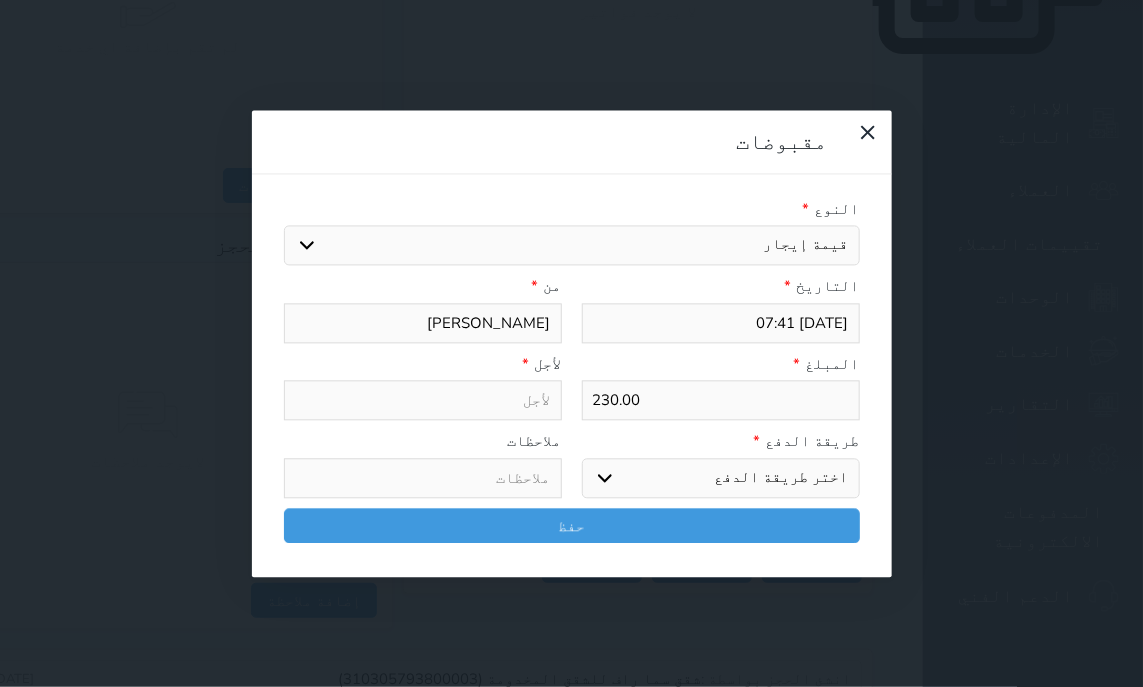 click on "قيمة إيجار" at bounding box center (0, 0) 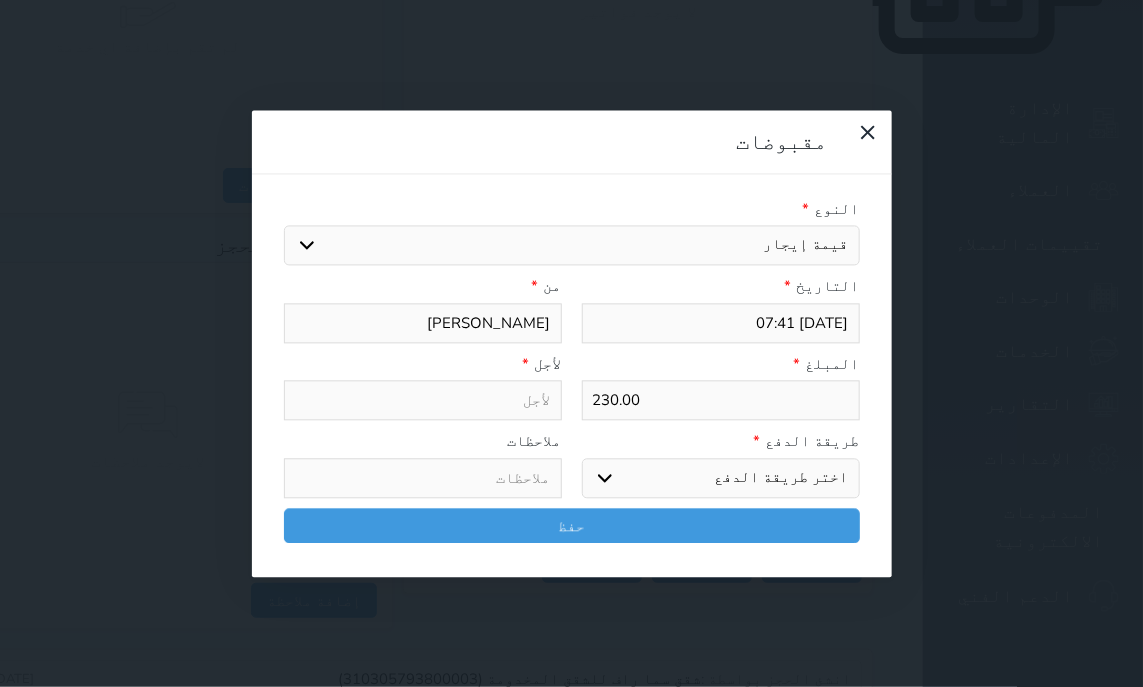 type on "قيمة إيجار - الوحدة - 307" 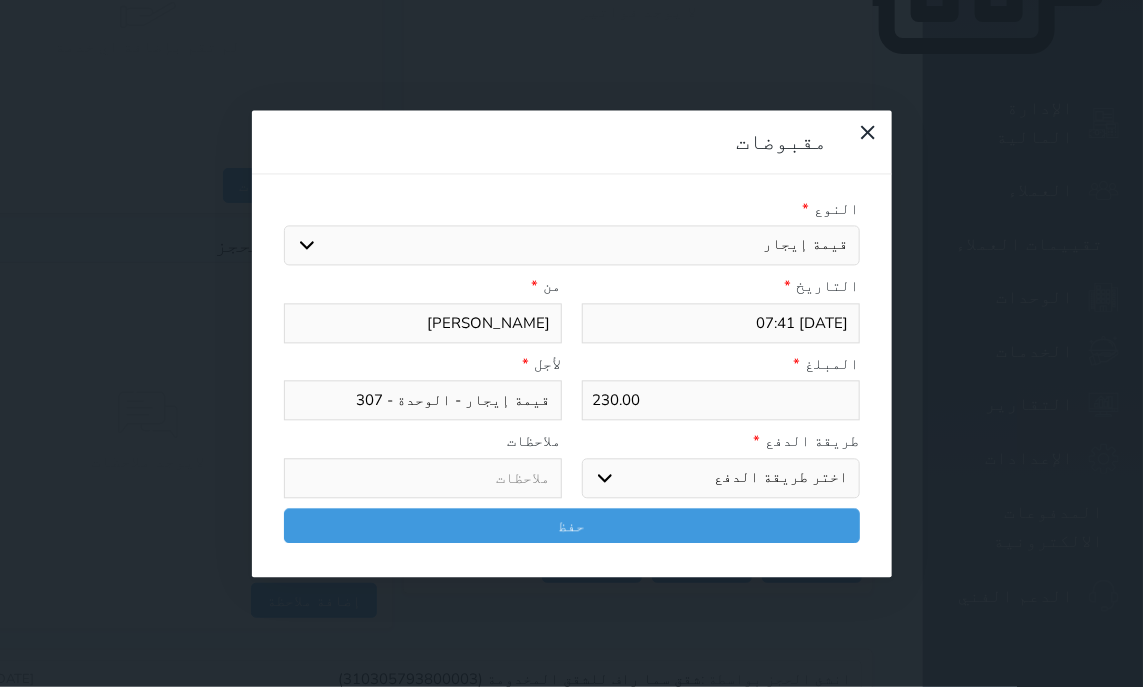 click on "اختر طريقة الدفع   دفع نقدى   تحويل بنكى   مدى   بطاقة ائتمان   آجل" at bounding box center (721, 478) 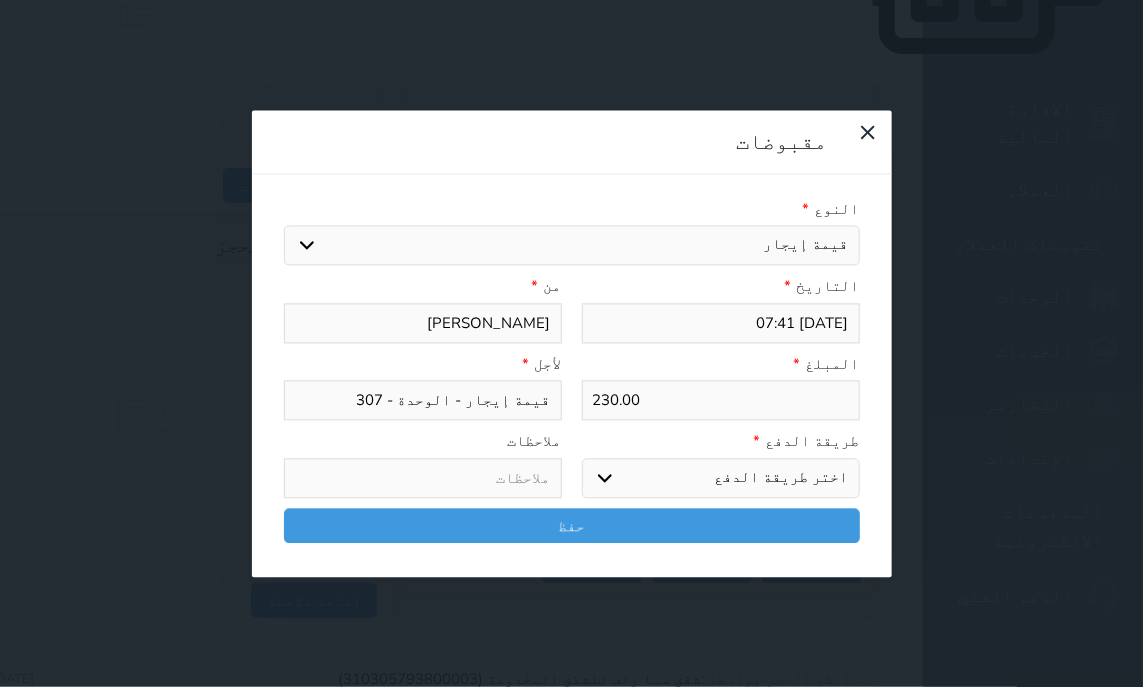 select on "mada" 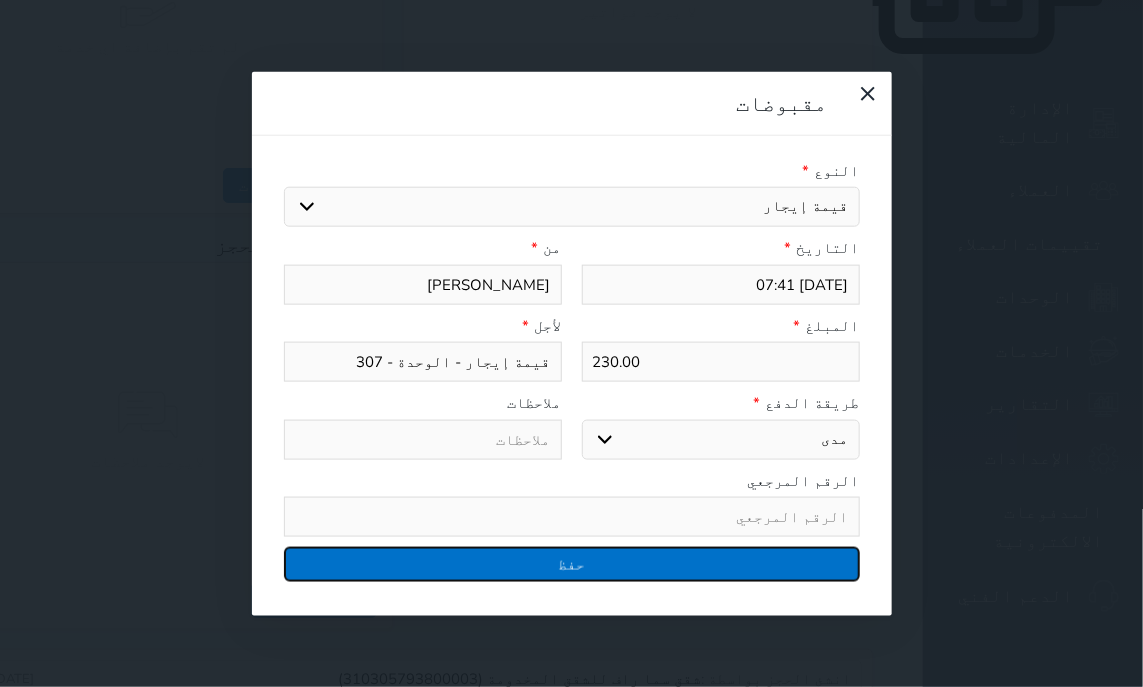 click on "حفظ" at bounding box center [572, 564] 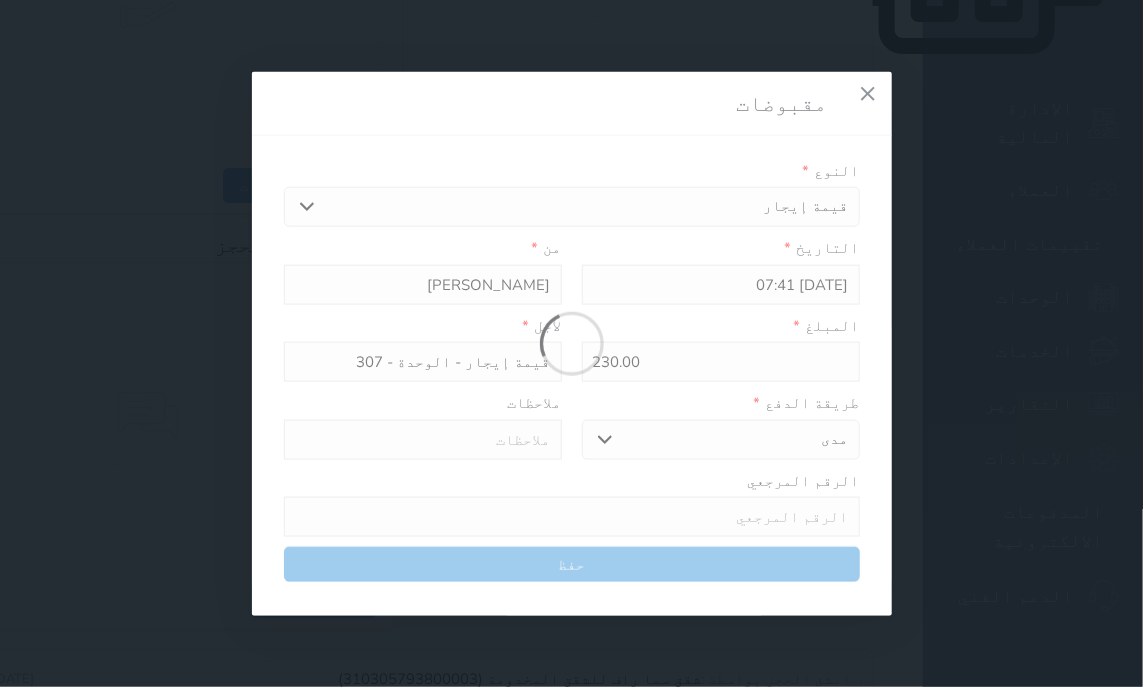 select 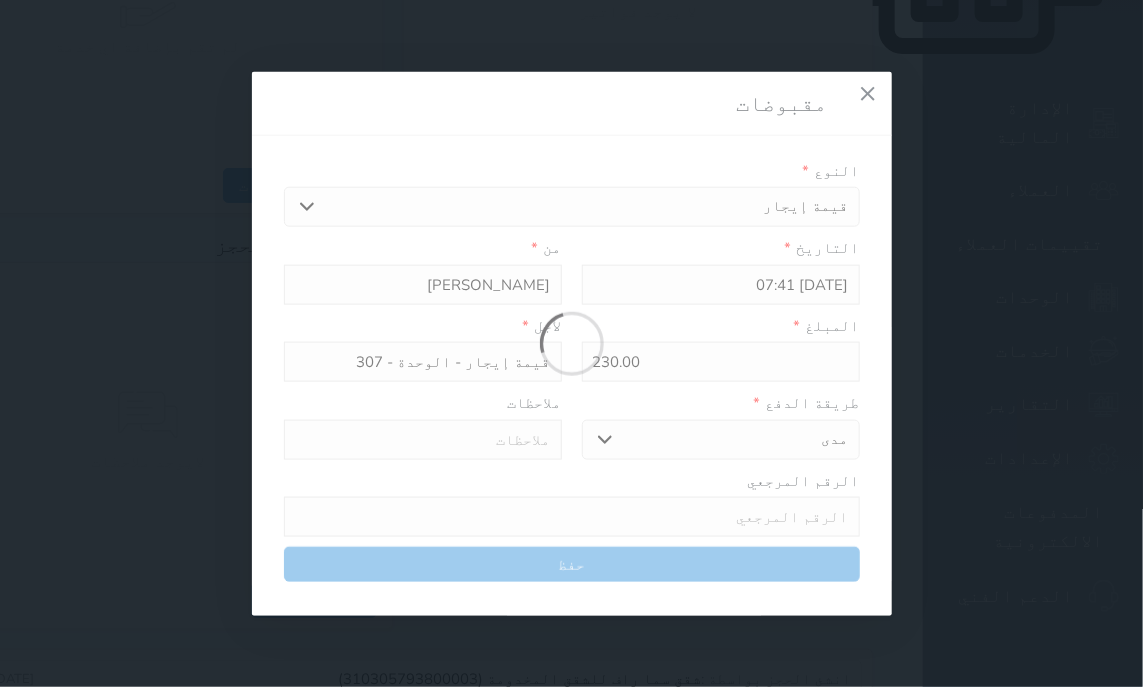 type 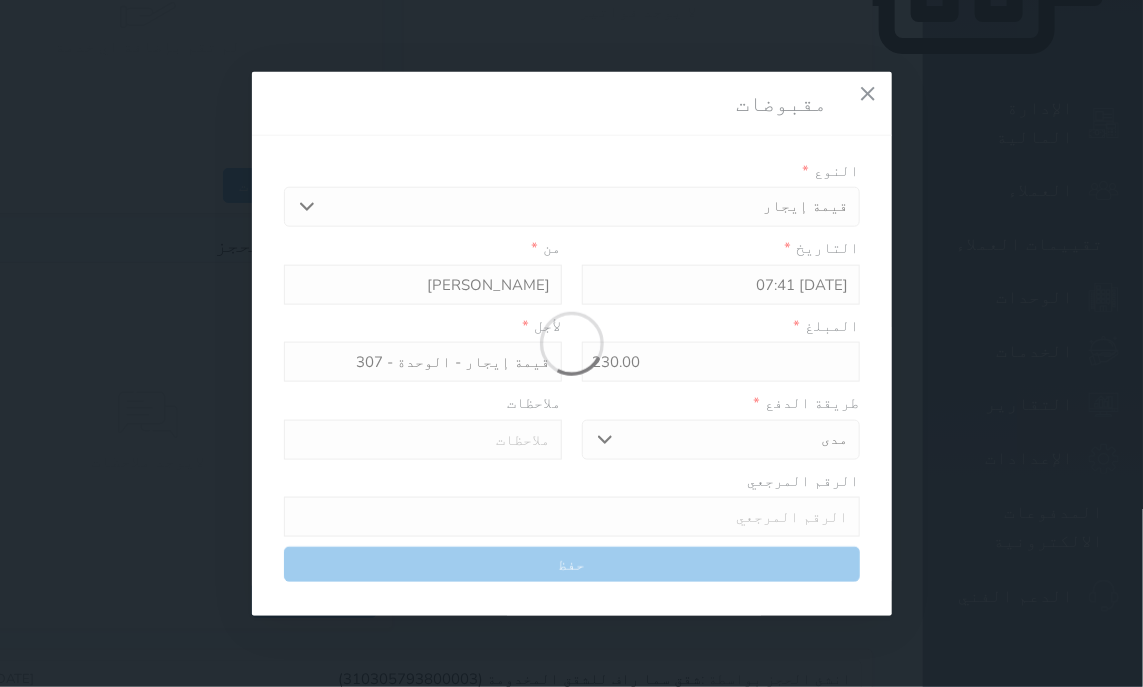 type on "0" 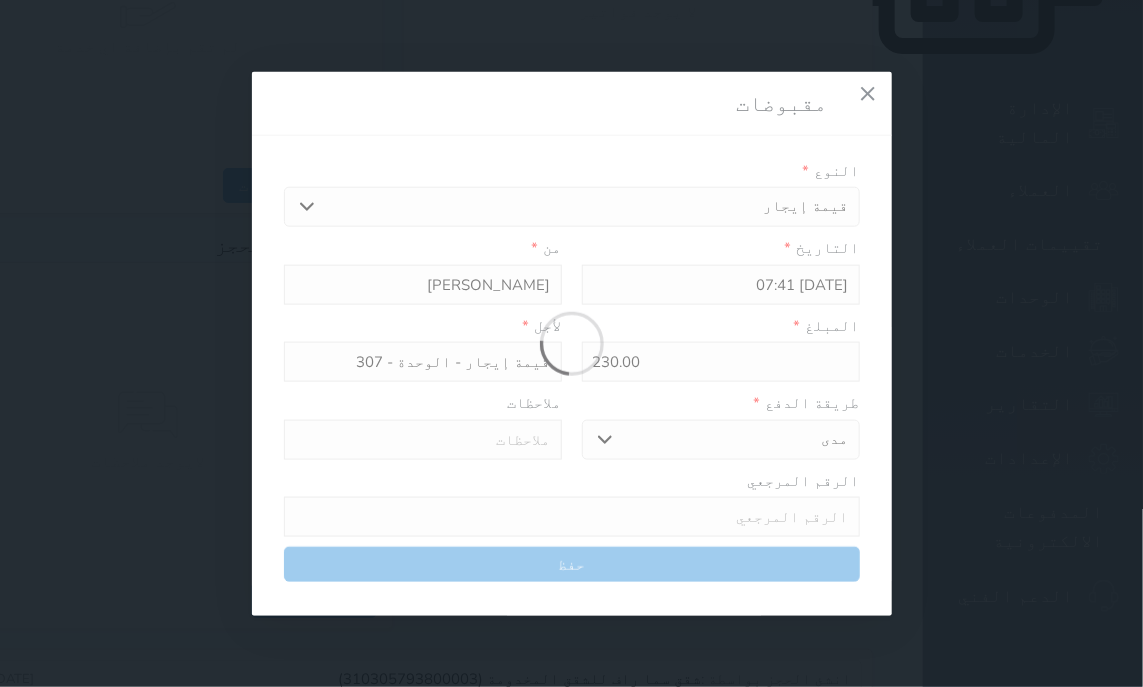 select 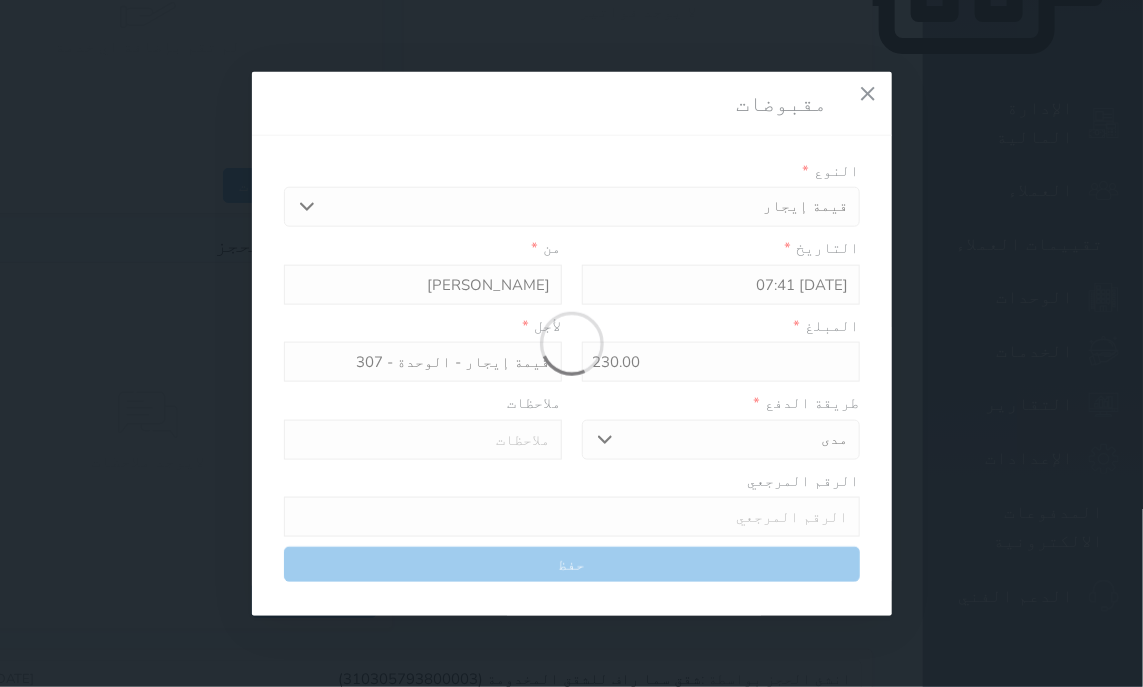 type on "0" 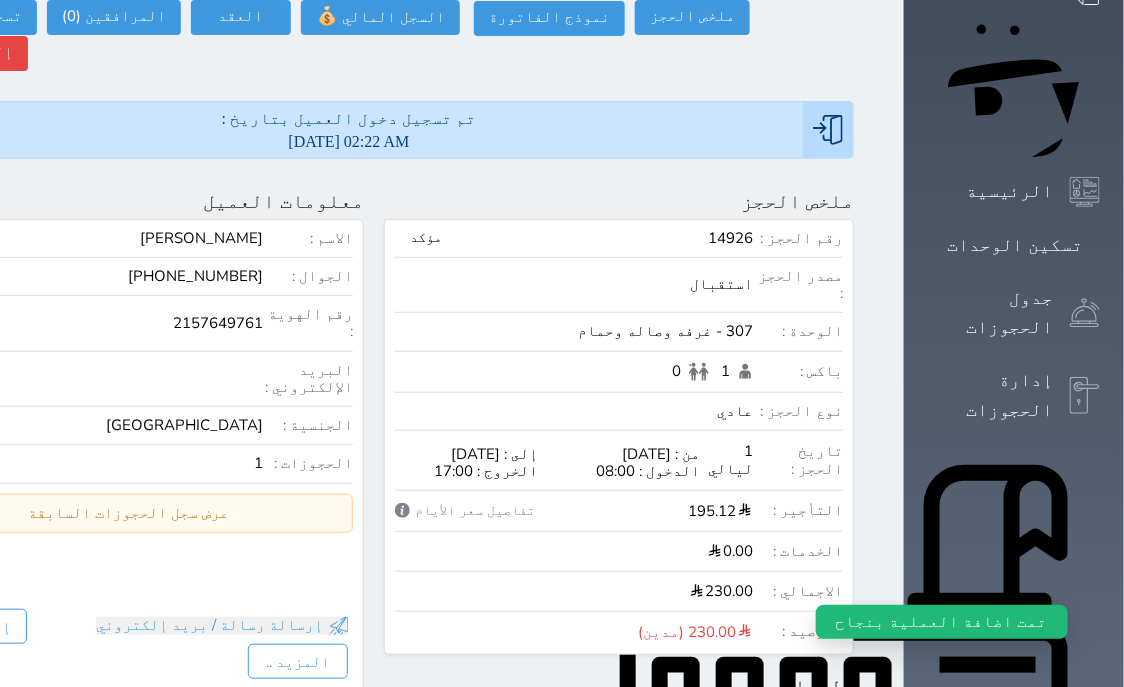 scroll, scrollTop: 0, scrollLeft: 0, axis: both 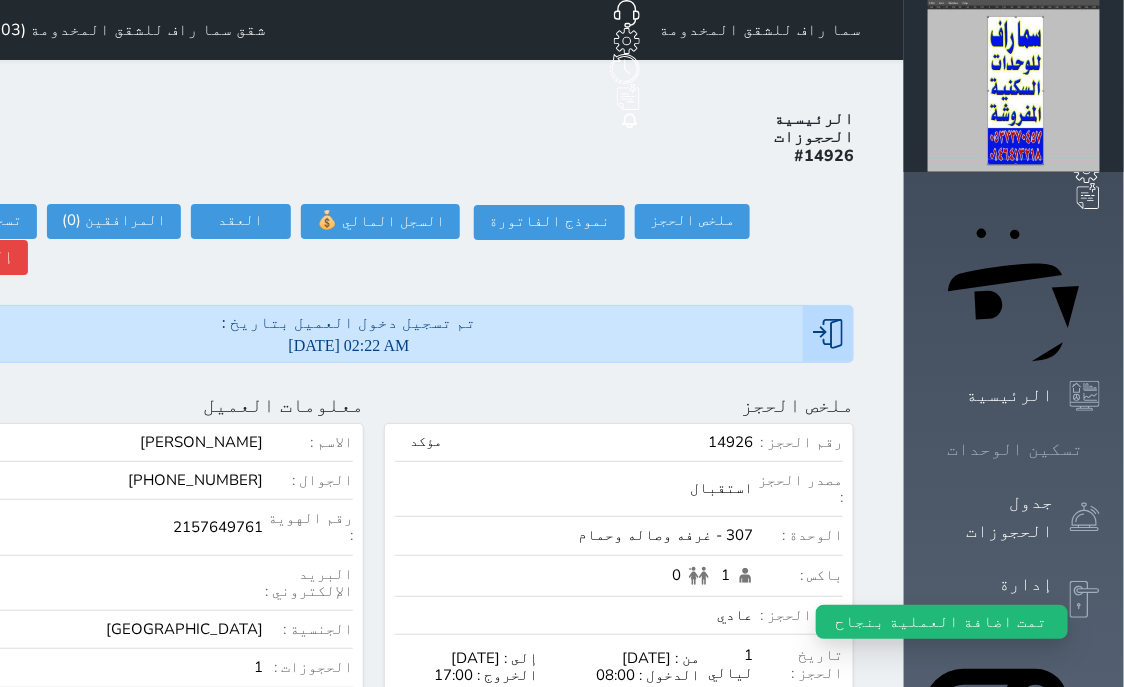 click on "تسكين الوحدات" at bounding box center (1014, 449) 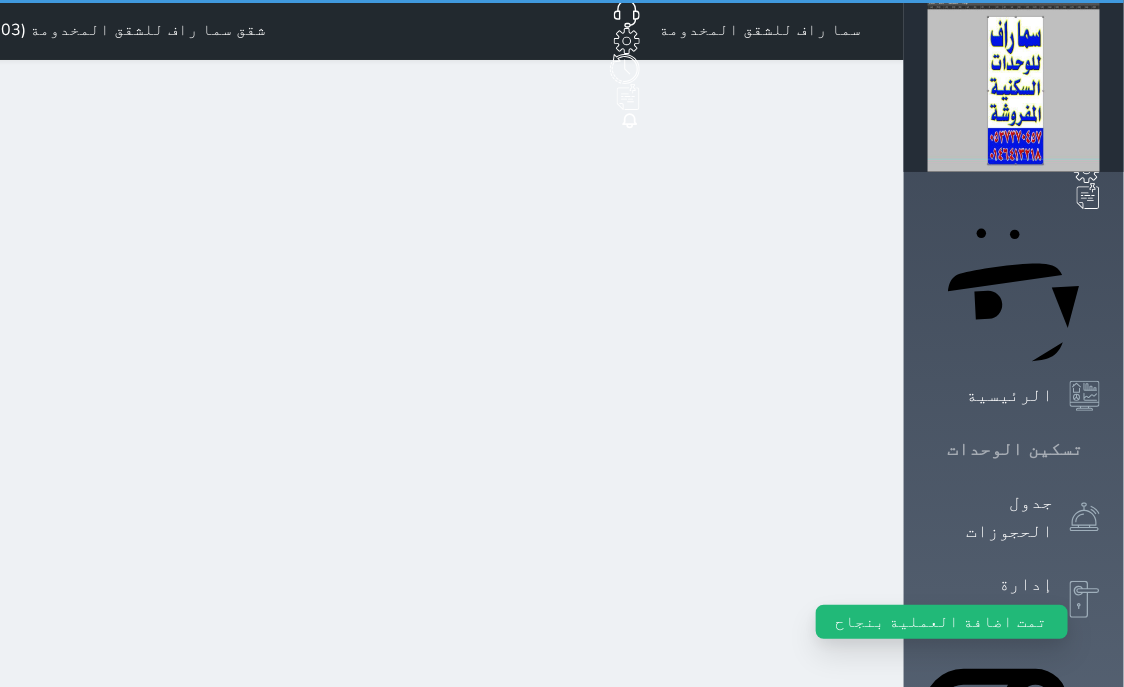 click on "تسكين الوحدات" at bounding box center [1014, 449] 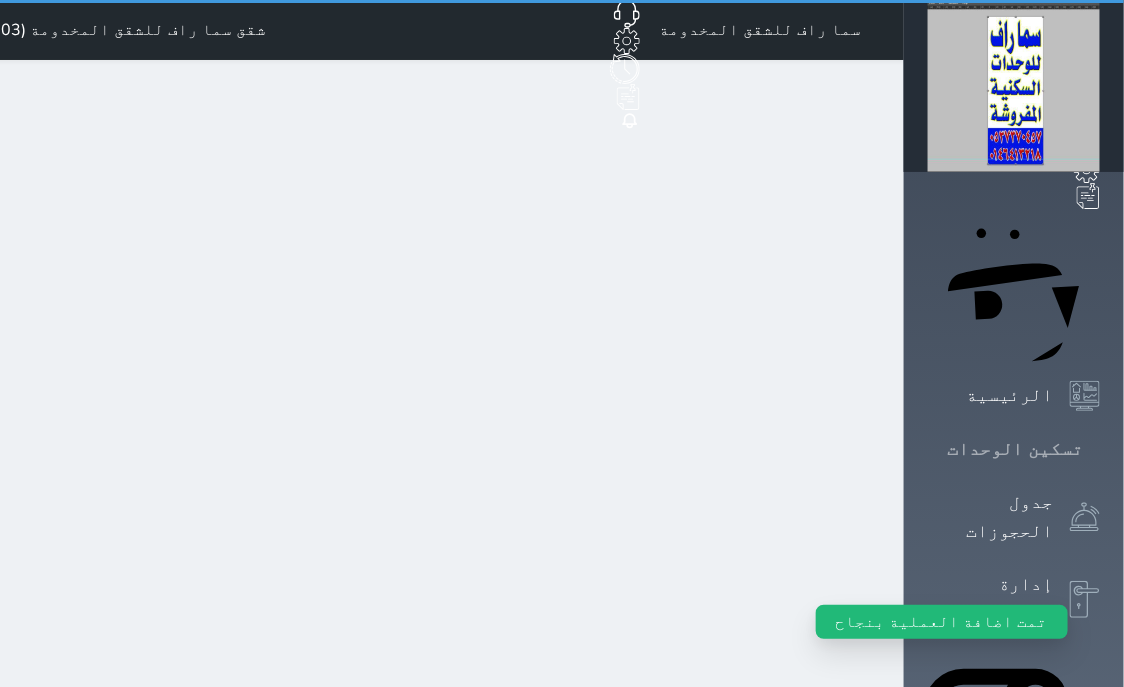 click on "تسكين الوحدات" at bounding box center [1014, 449] 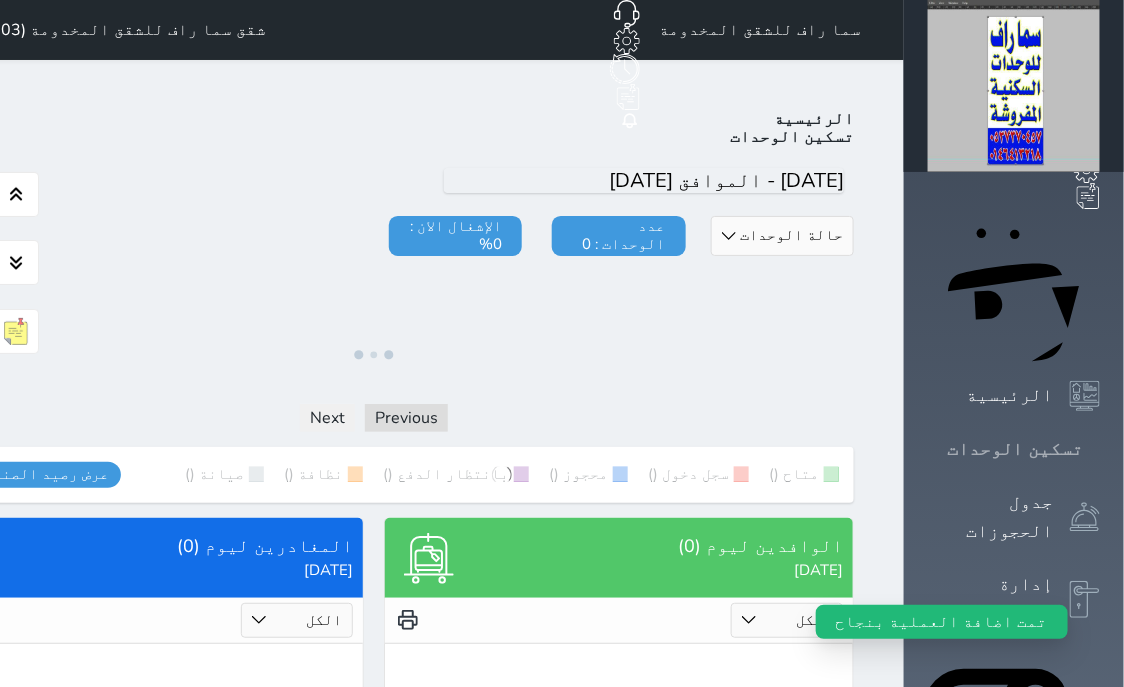 click on "تسكين الوحدات" at bounding box center (1015, 449) 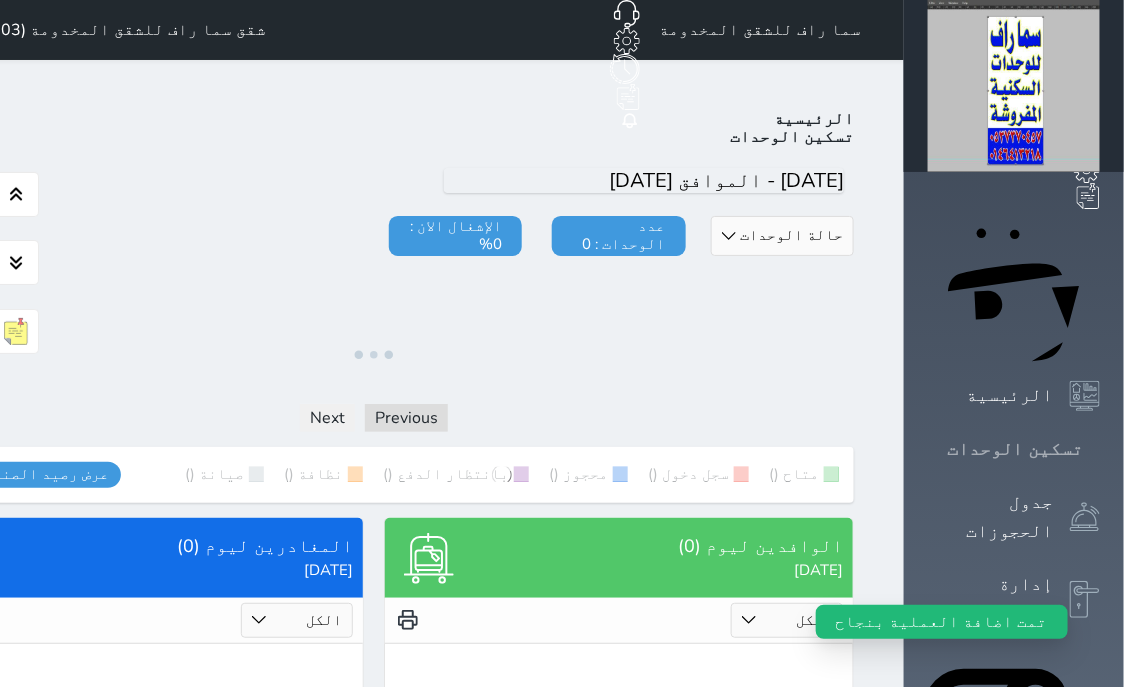 click on "تسكين الوحدات" at bounding box center (1015, 449) 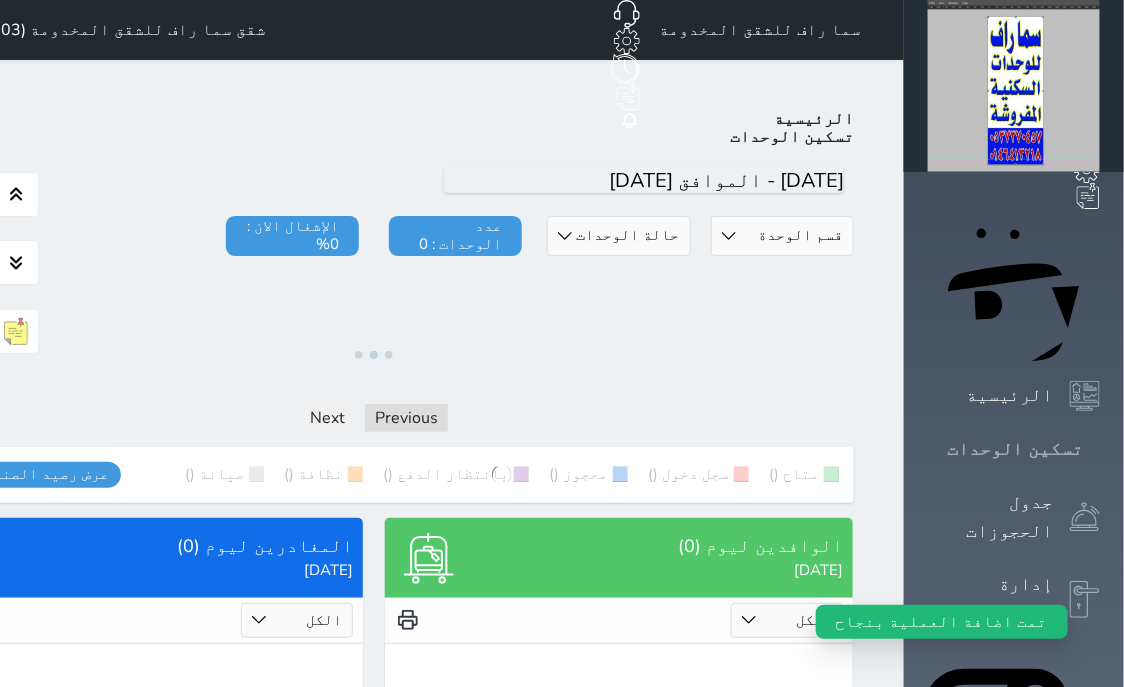 click on "تسكين الوحدات" at bounding box center (1015, 449) 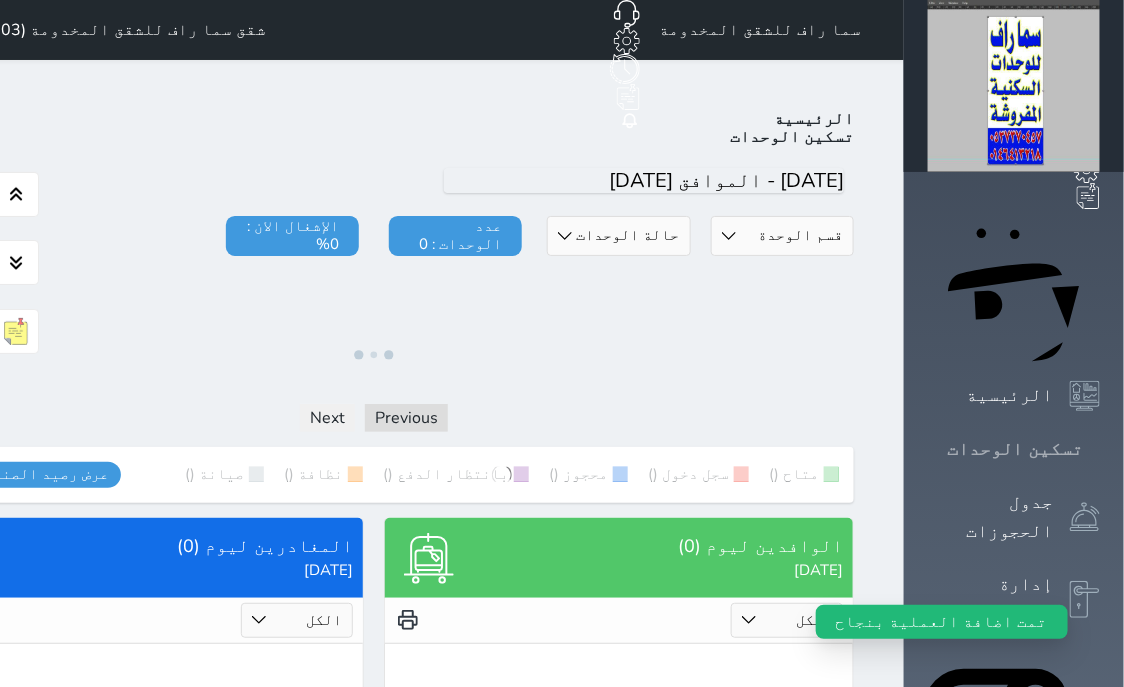 click on "تسكين الوحدات" at bounding box center (1015, 449) 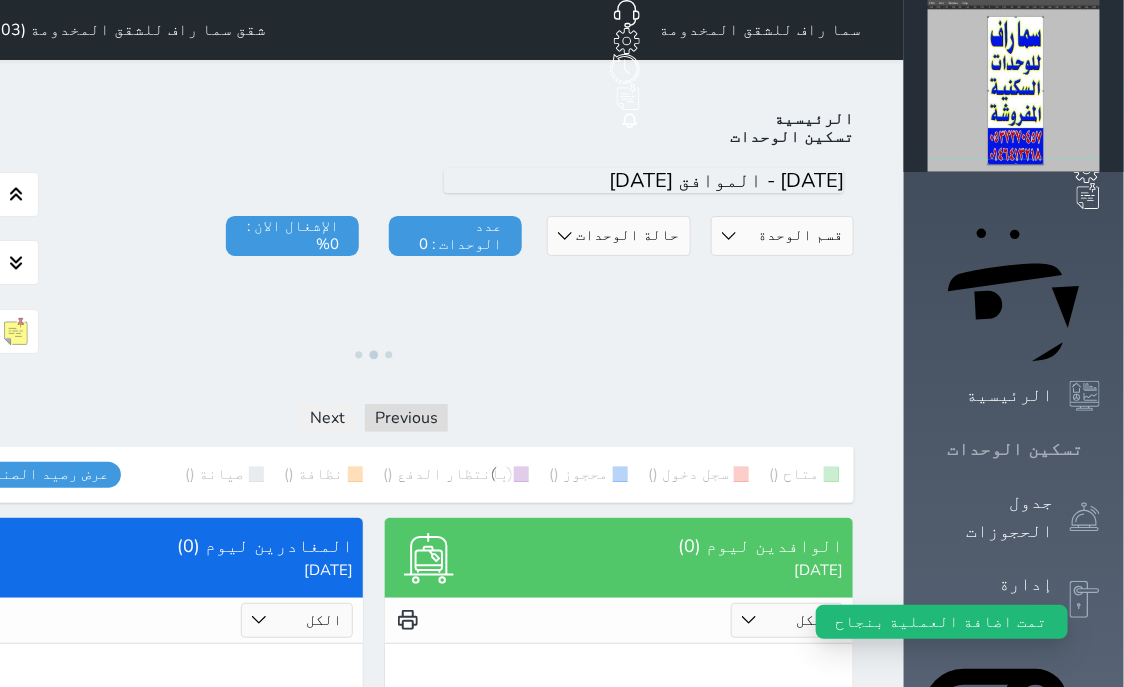 click on "تسكين الوحدات" at bounding box center (1015, 449) 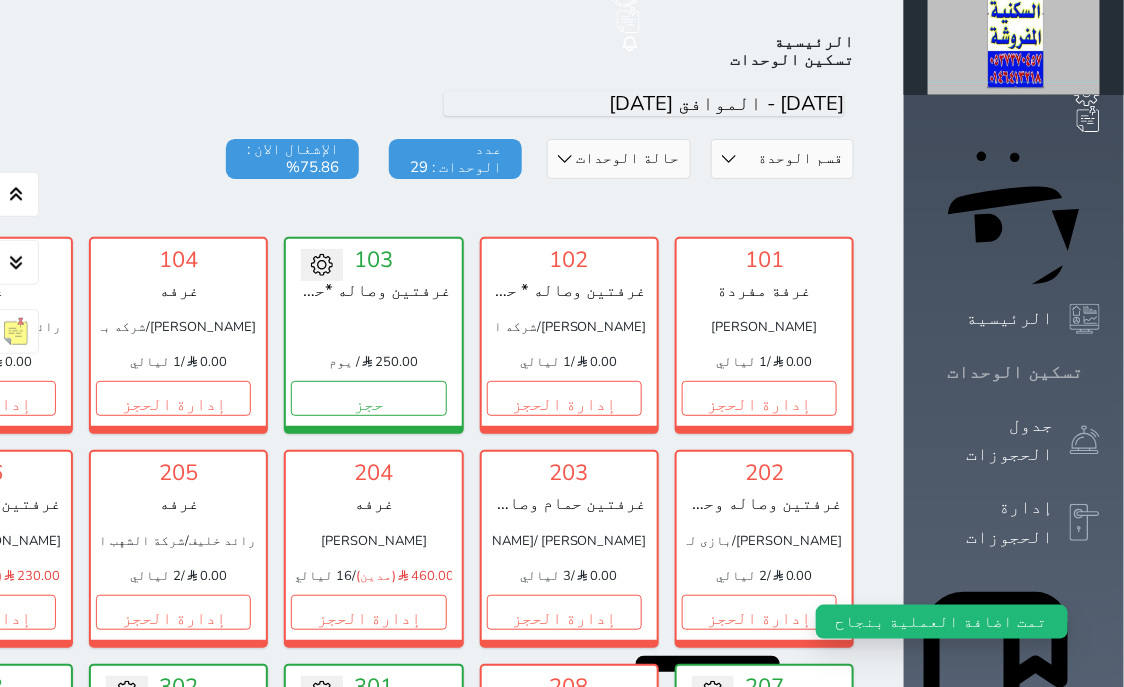scroll, scrollTop: 78, scrollLeft: 0, axis: vertical 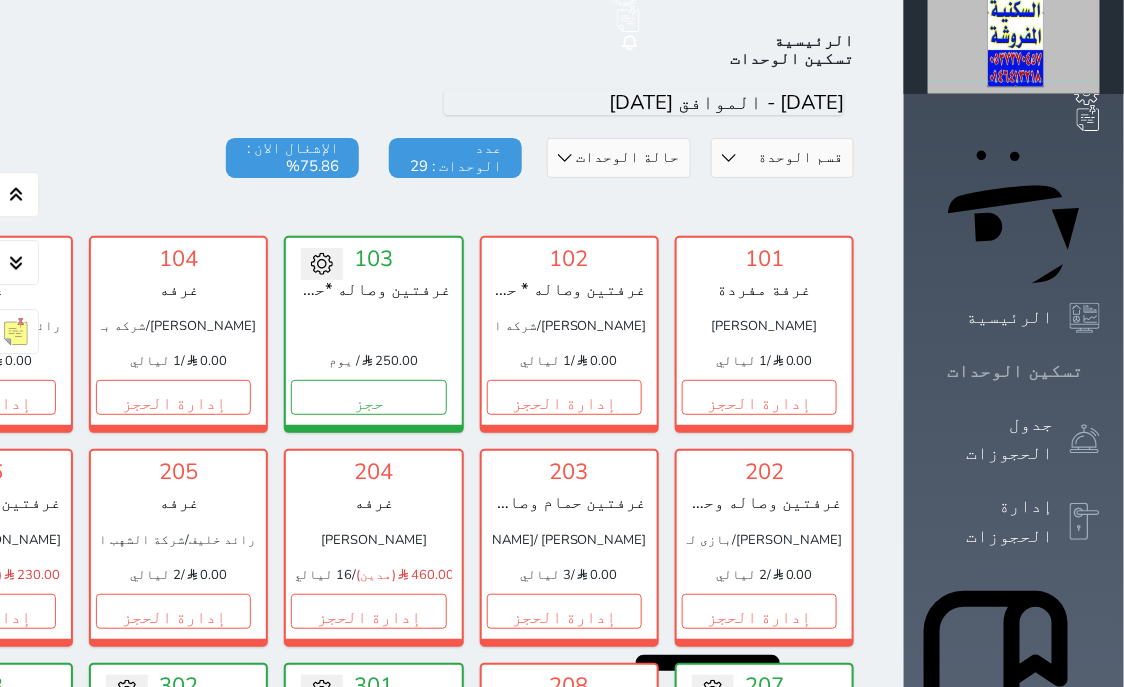 click on "تسكين الوحدات" at bounding box center [1014, 371] 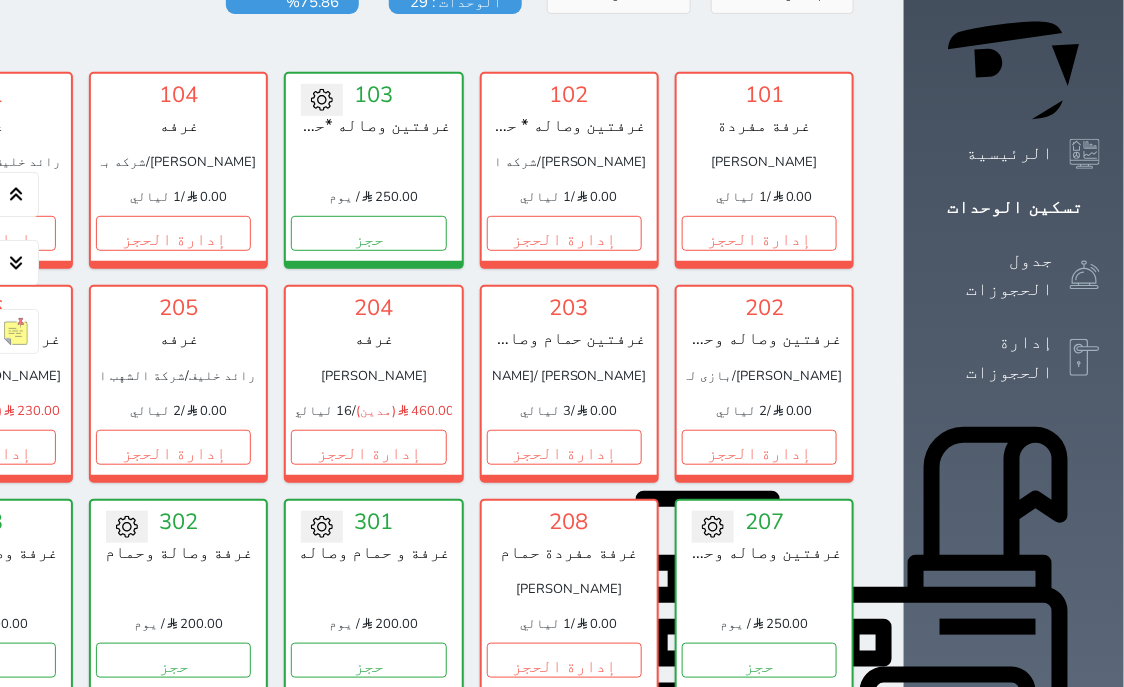 scroll, scrollTop: 332, scrollLeft: 0, axis: vertical 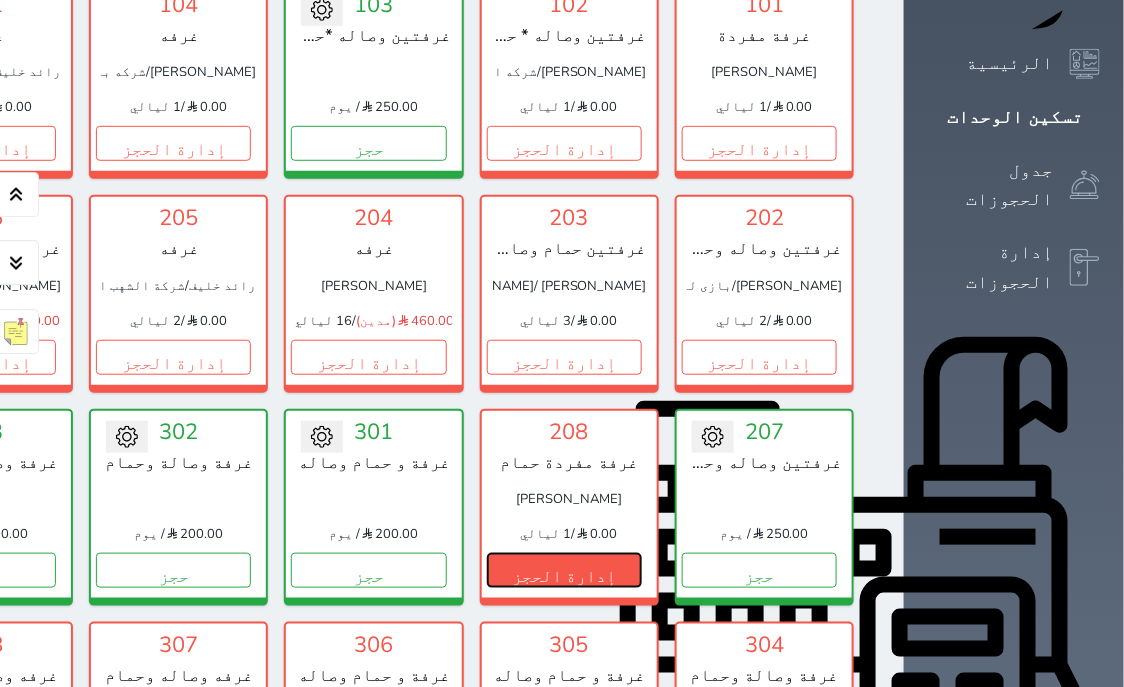 click on "إدارة الحجز" at bounding box center [564, 570] 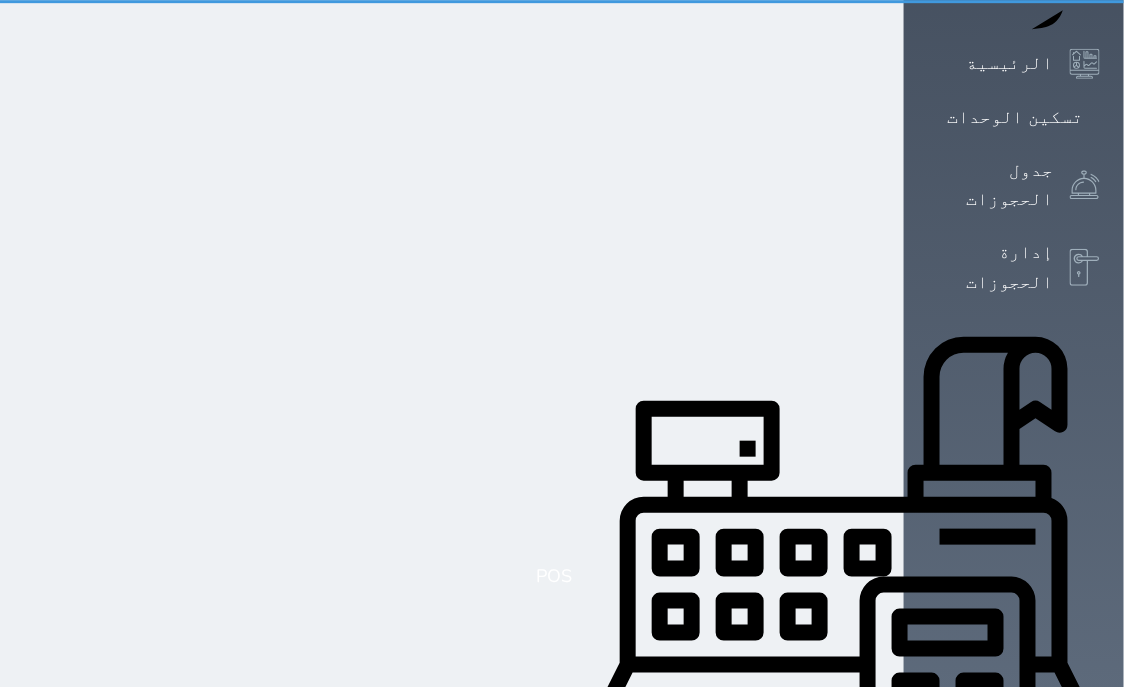 scroll, scrollTop: 0, scrollLeft: 0, axis: both 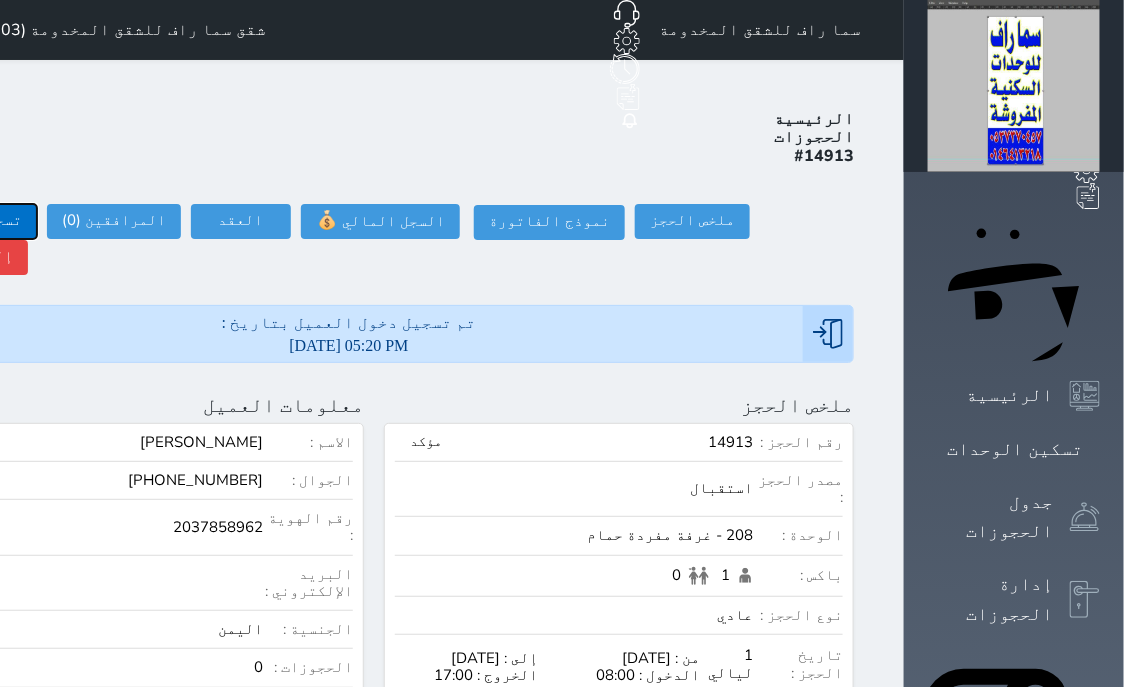 click on "تسجيل مغادرة" at bounding box center (-30, 221) 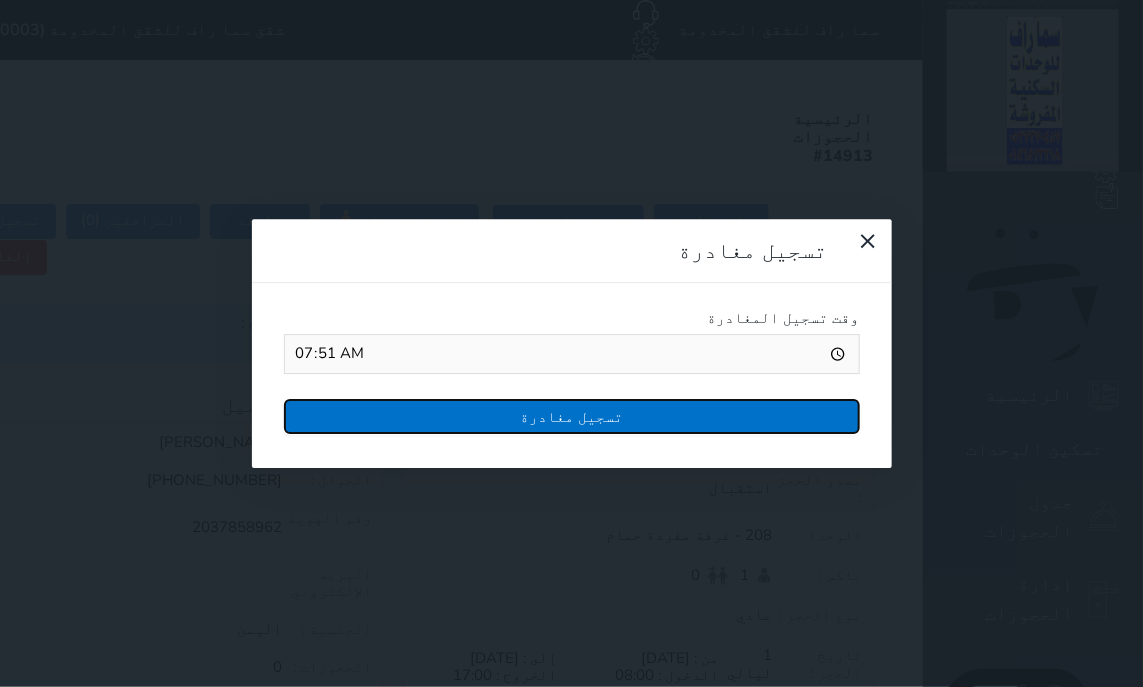 click on "تسجيل مغادرة" at bounding box center [572, 416] 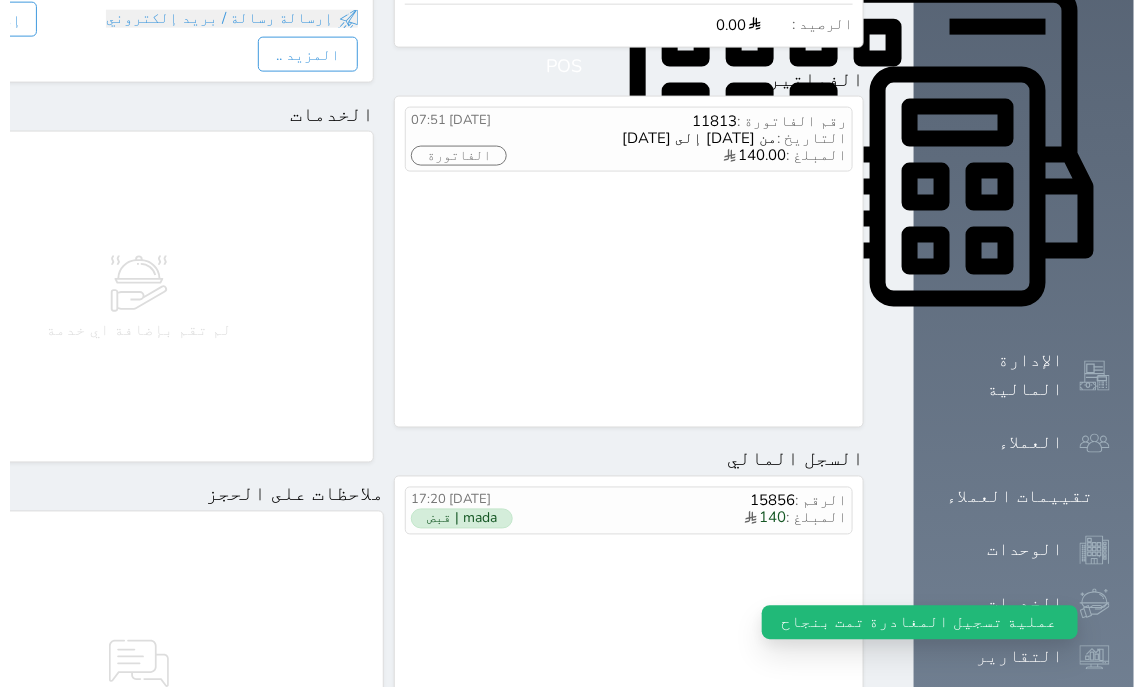 scroll, scrollTop: 891, scrollLeft: 0, axis: vertical 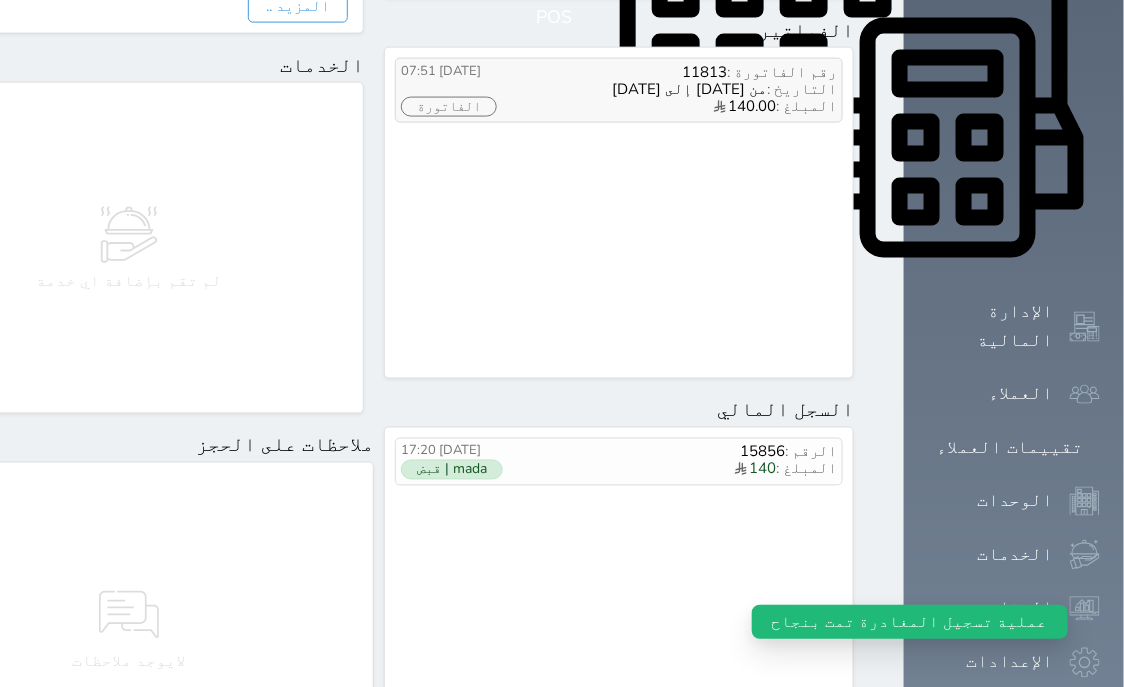 click on "رقم الفاتورة :  11813   التاريخ :  من [DATE] إلى [DATE]   المبلغ :  140.00     [DATE] 07:51     الفاتورة" at bounding box center (619, 91) 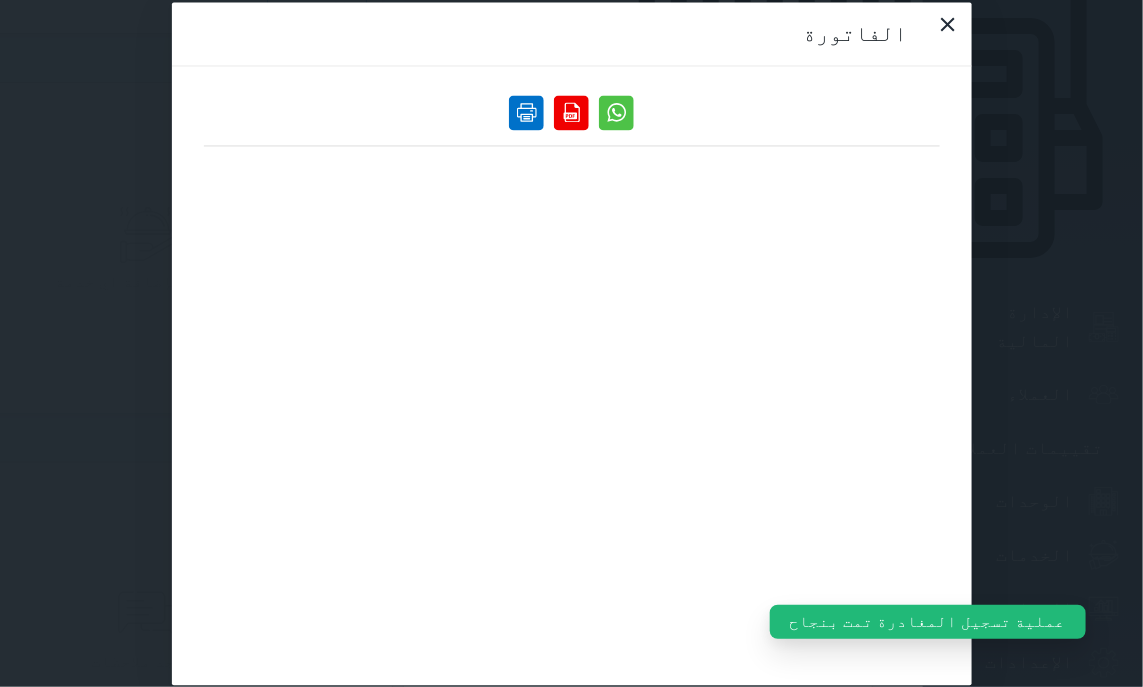 click at bounding box center (526, 112) 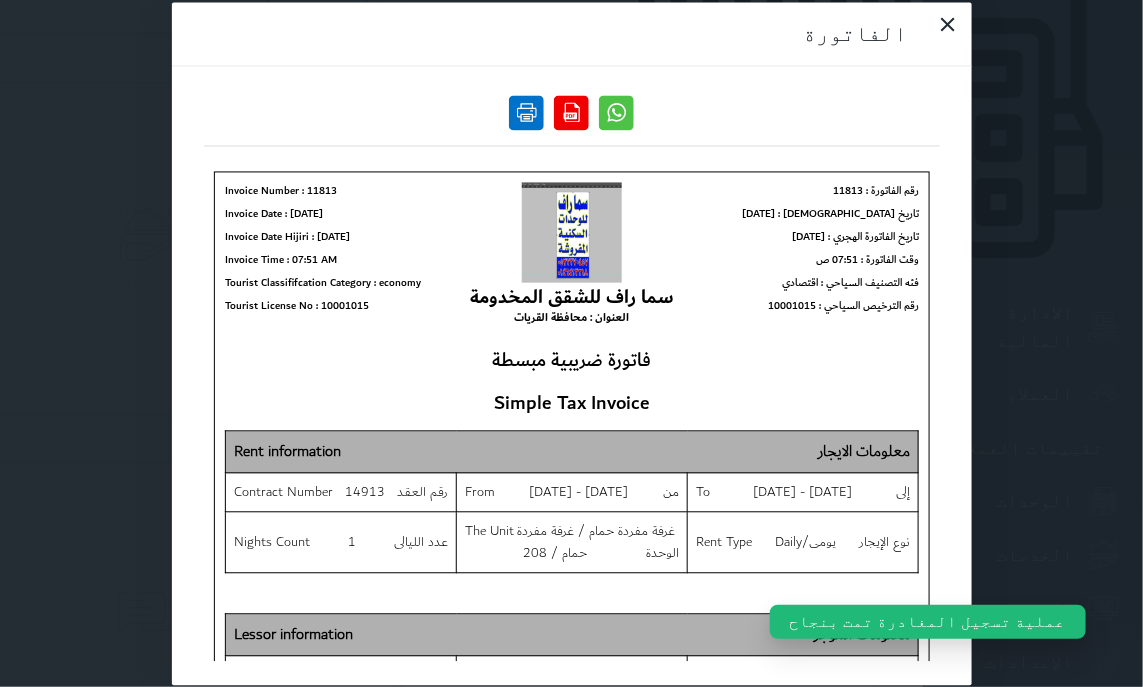 scroll, scrollTop: 0, scrollLeft: 0, axis: both 